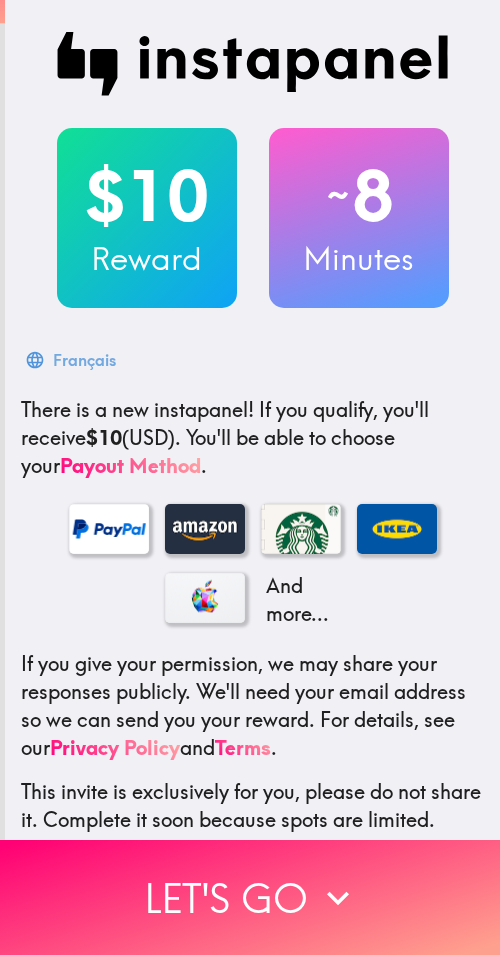 scroll, scrollTop: 0, scrollLeft: 0, axis: both 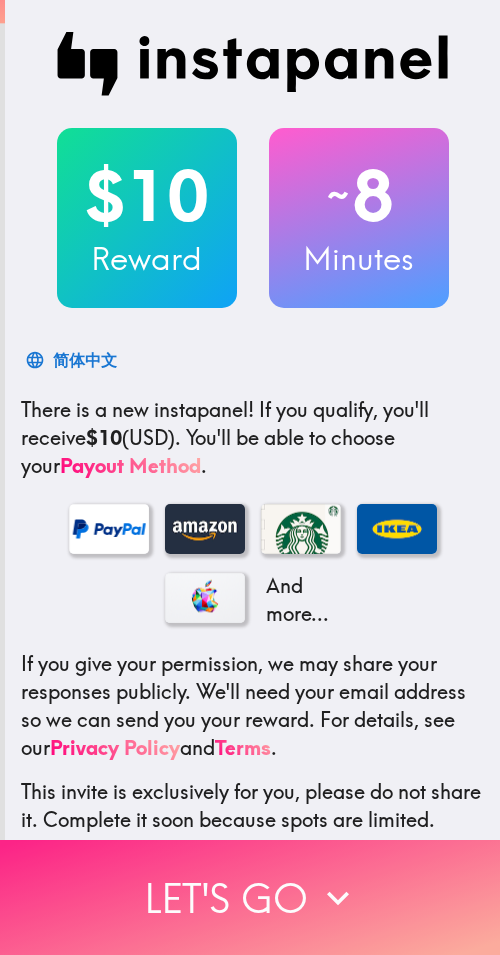 click on "Let's go" at bounding box center (250, 897) 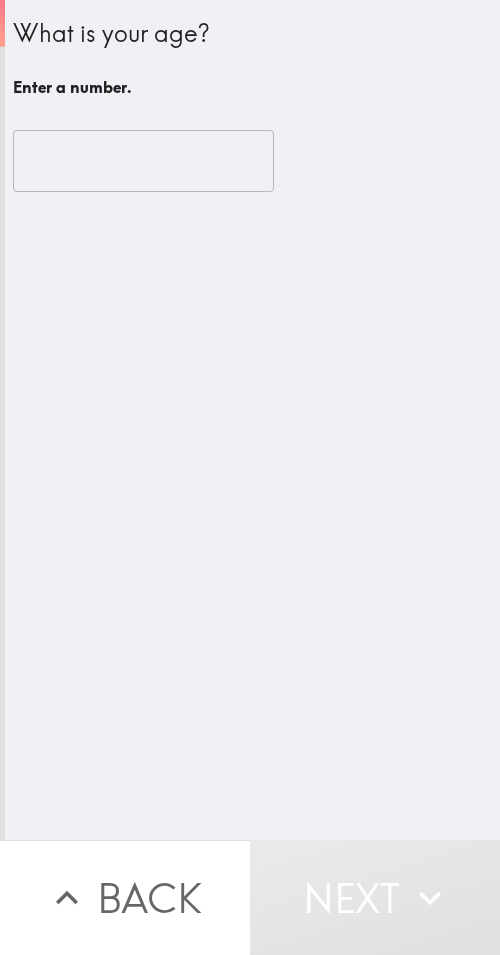 click at bounding box center [143, 161] 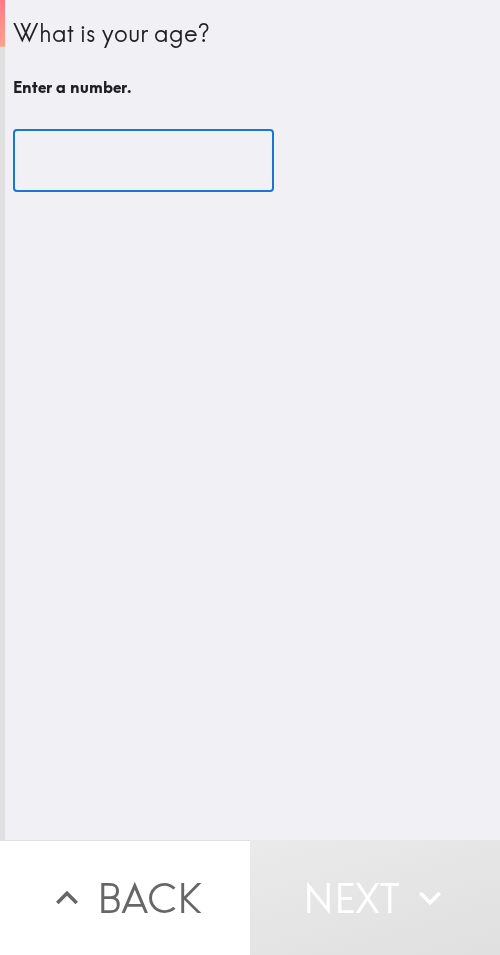 paste on "29" 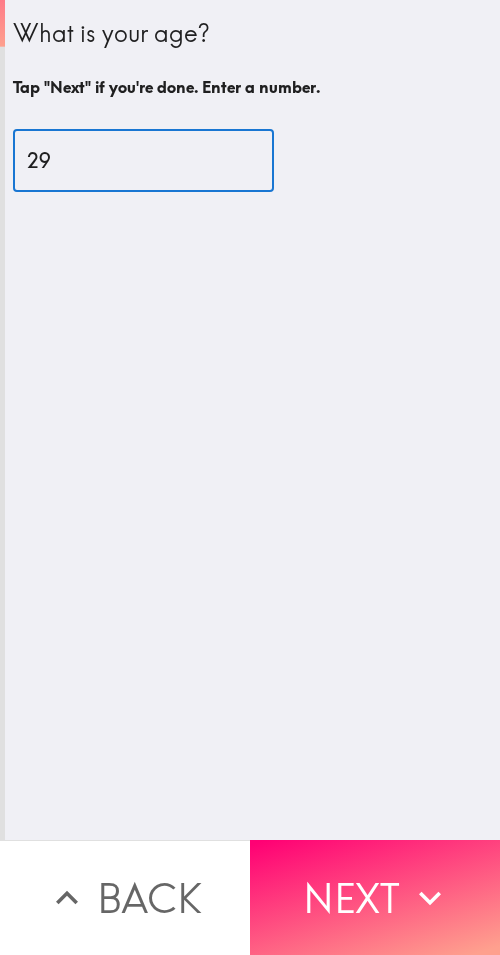 type on "29" 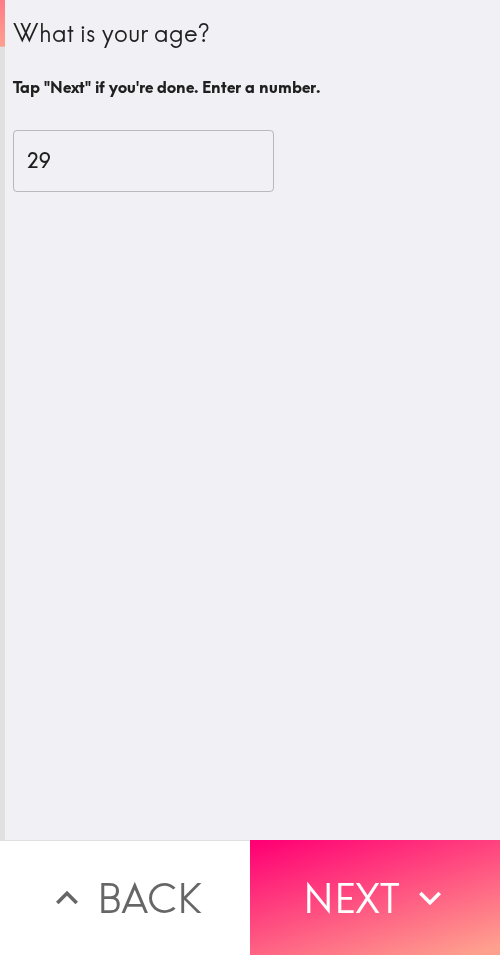 drag, startPoint x: 396, startPoint y: 864, endPoint x: 497, endPoint y: 878, distance: 101.96568 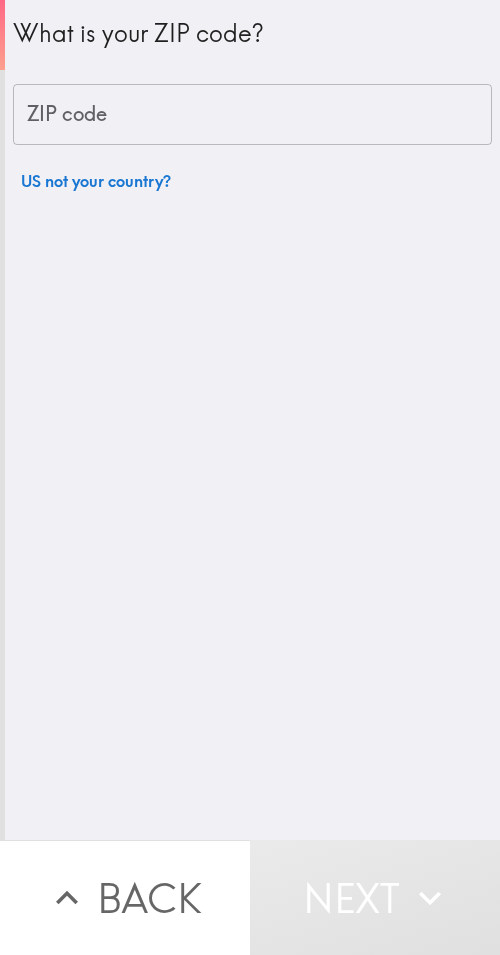 click on "ZIP code" at bounding box center (252, 115) 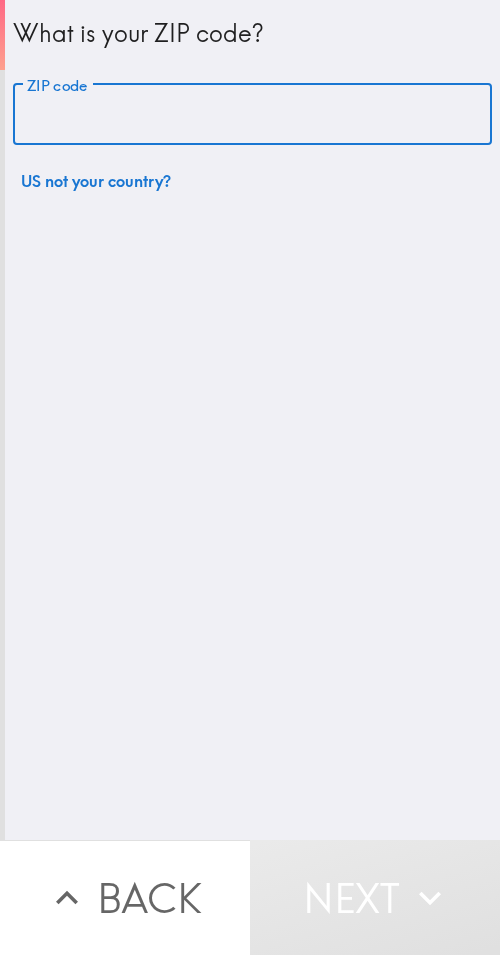 paste on "33602" 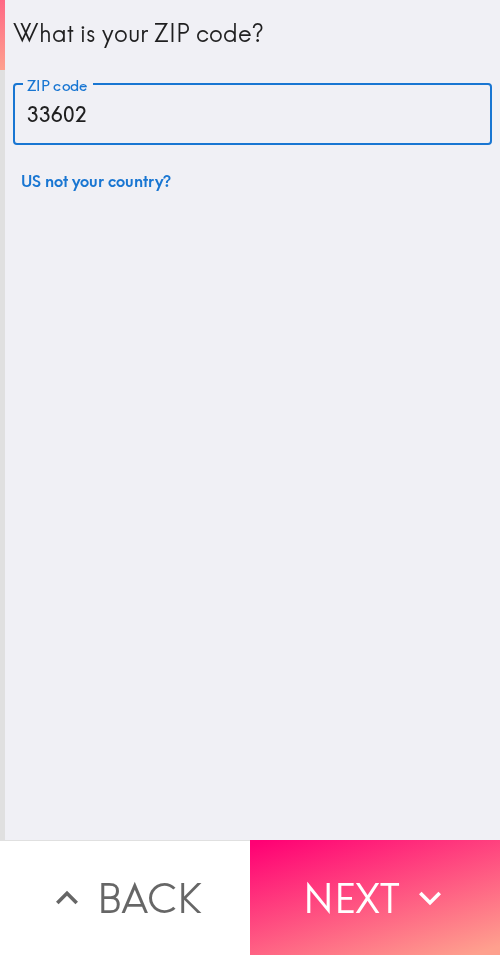 type on "33602" 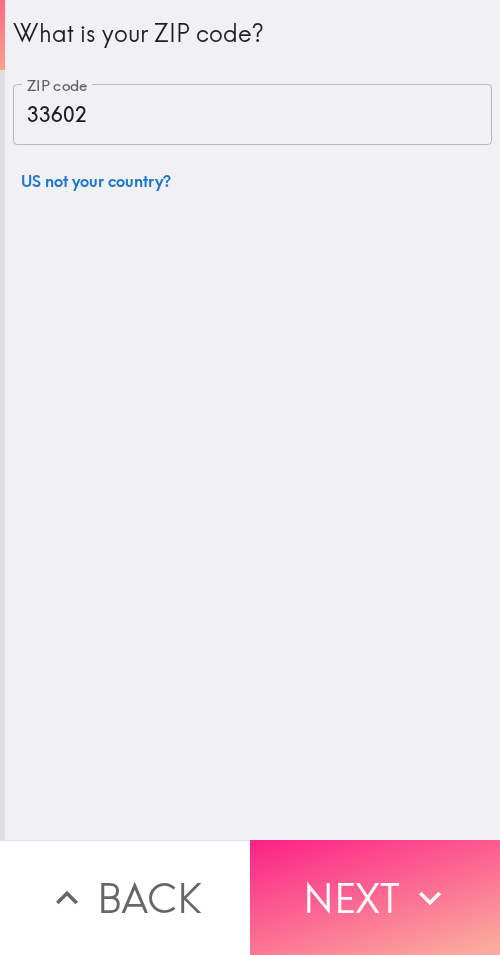 click 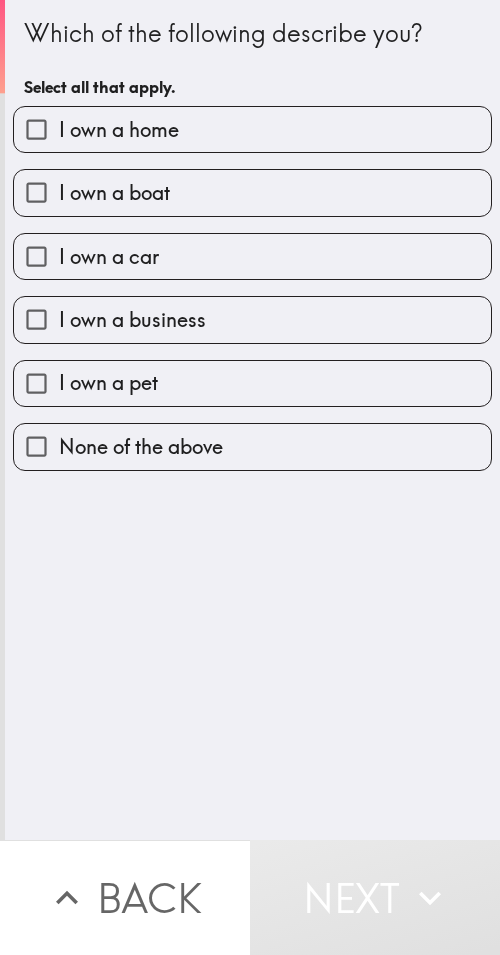 click on "I own a business" at bounding box center (252, 319) 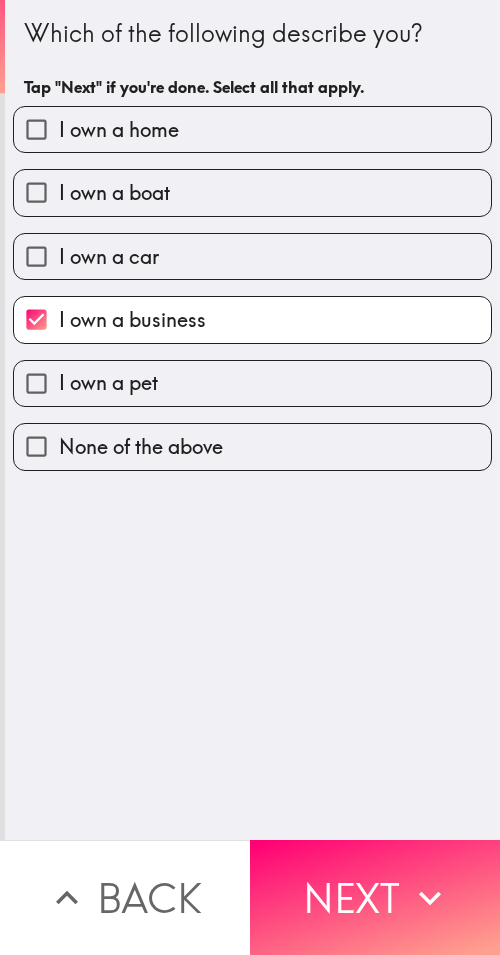 drag, startPoint x: 401, startPoint y: 886, endPoint x: 499, endPoint y: 902, distance: 99.29753 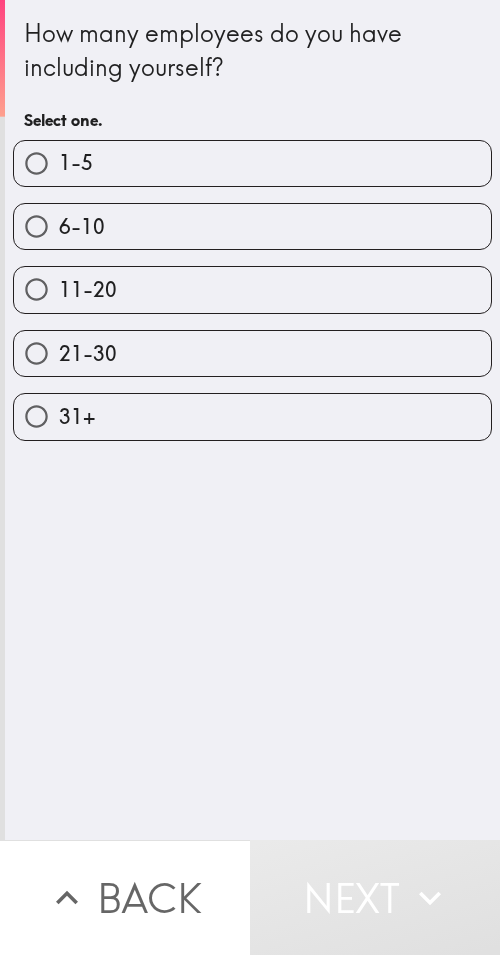 click on "1-5" at bounding box center (252, 163) 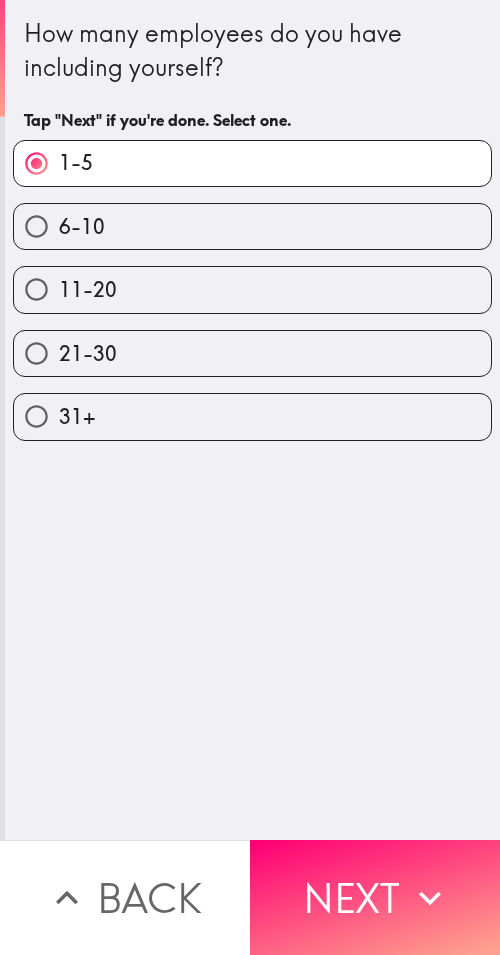drag, startPoint x: 360, startPoint y: 884, endPoint x: 499, endPoint y: 901, distance: 140.0357 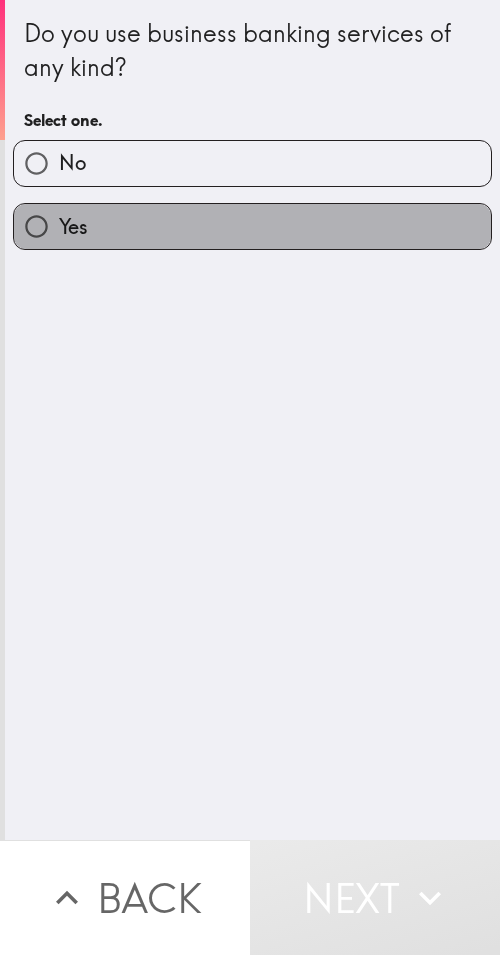 click on "Yes" at bounding box center (252, 226) 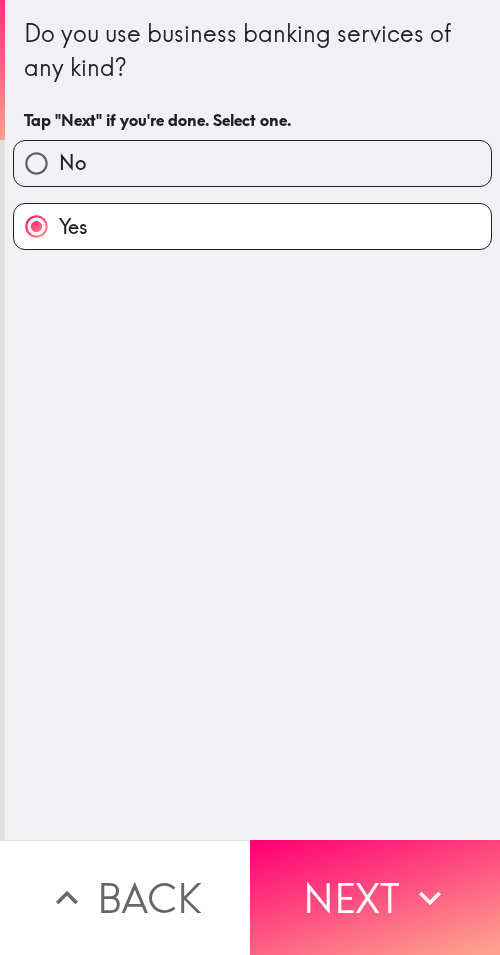 drag, startPoint x: 351, startPoint y: 883, endPoint x: 499, endPoint y: 885, distance: 148.01352 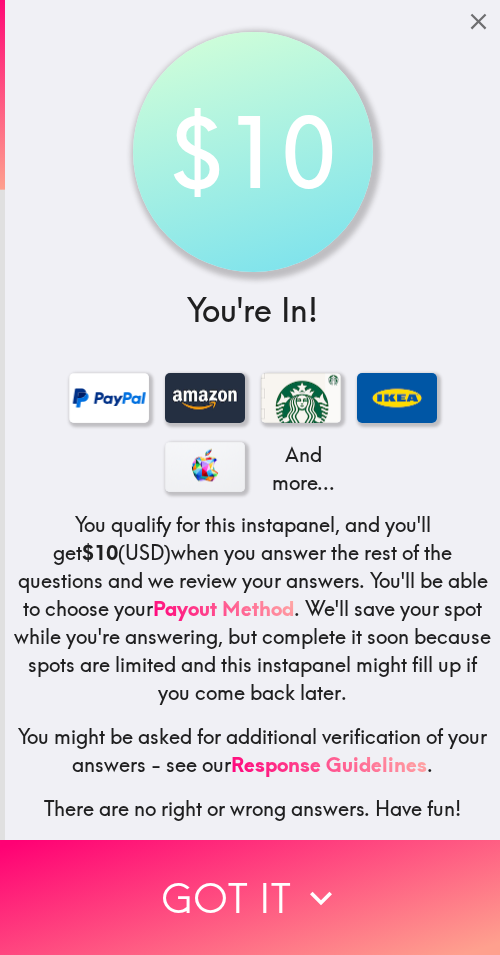 drag, startPoint x: 317, startPoint y: 876, endPoint x: 497, endPoint y: 878, distance: 180.01111 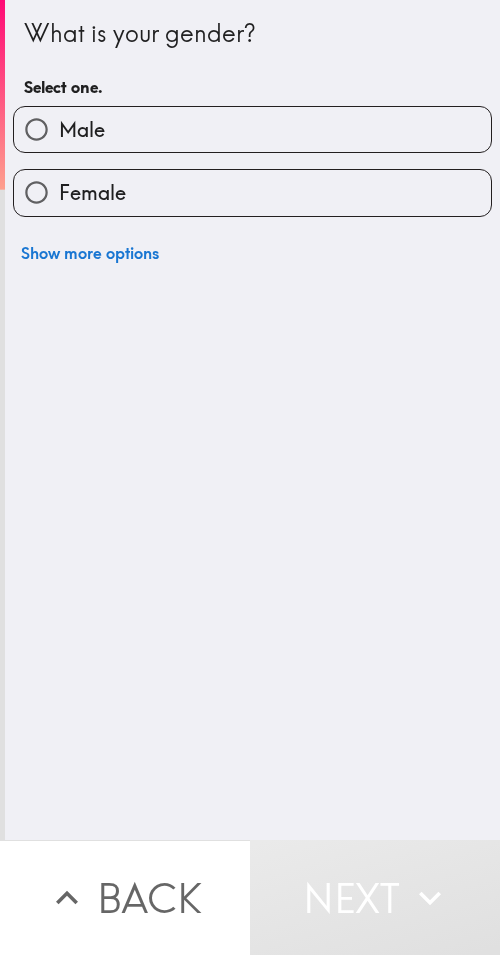 drag, startPoint x: 280, startPoint y: 139, endPoint x: 499, endPoint y: 150, distance: 219.27608 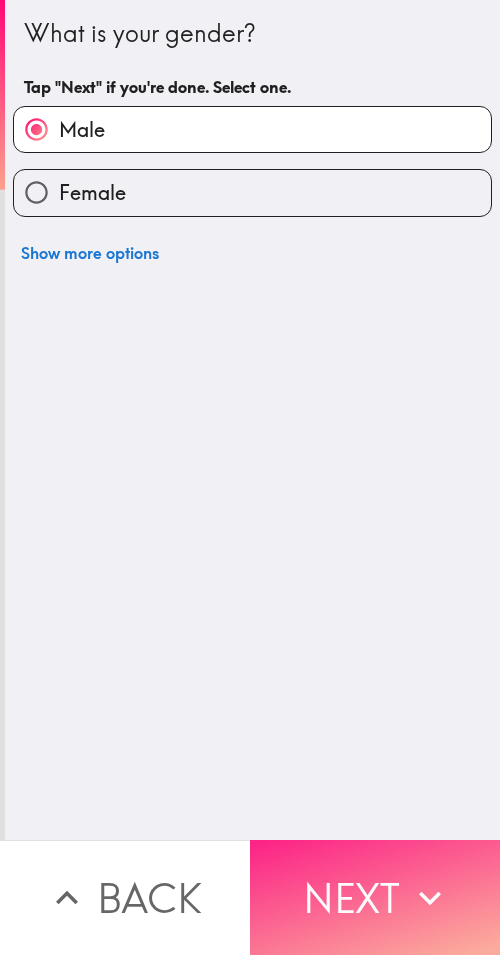 drag, startPoint x: 391, startPoint y: 876, endPoint x: 425, endPoint y: 881, distance: 34.36568 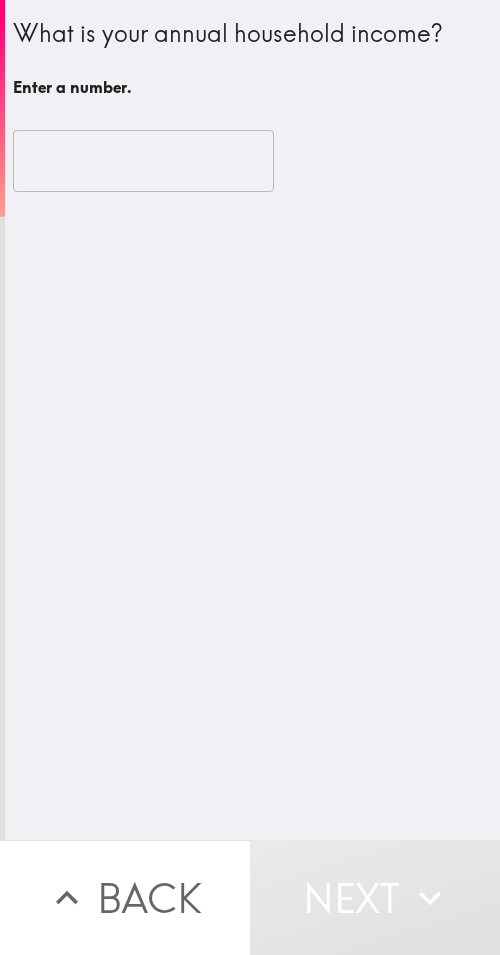 click at bounding box center [143, 161] 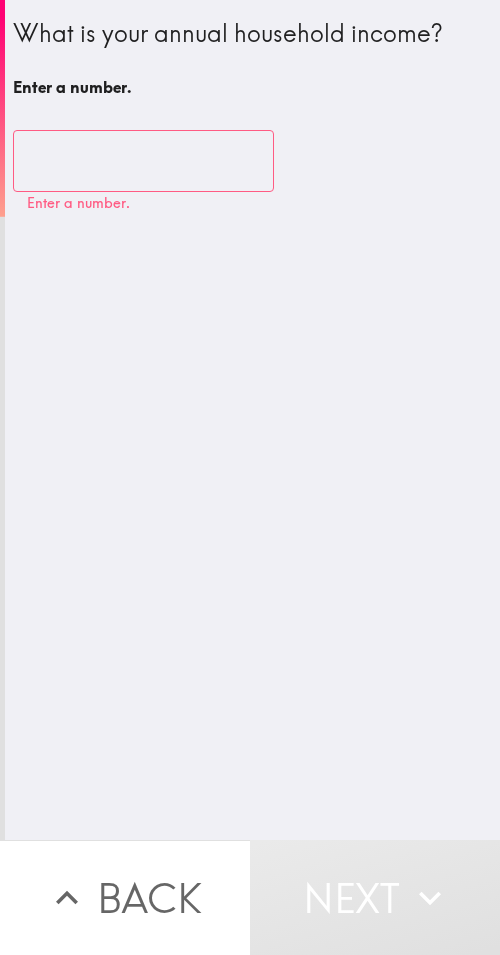 click at bounding box center [143, 161] 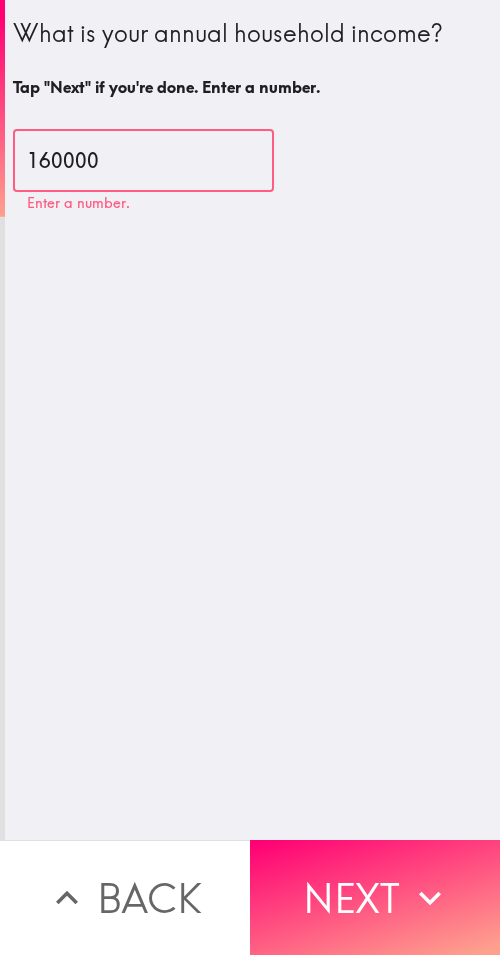 type on "160000" 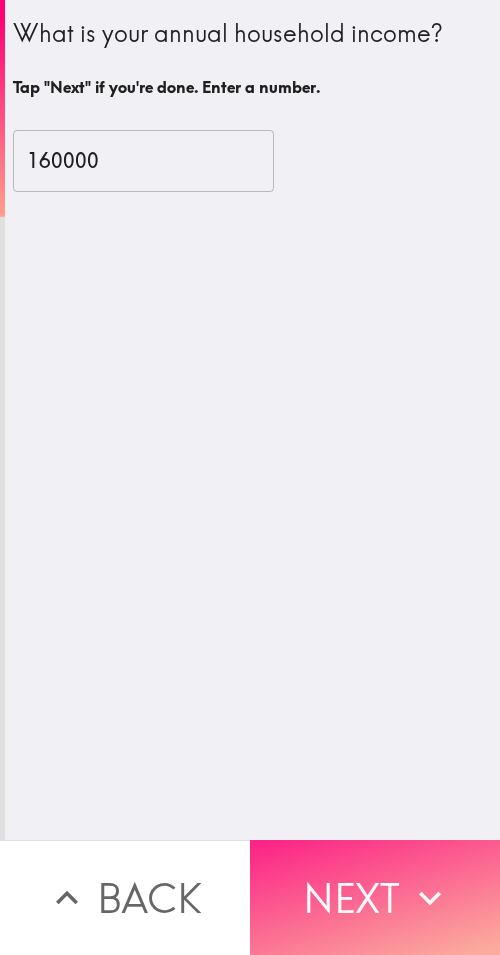 drag, startPoint x: 338, startPoint y: 896, endPoint x: 397, endPoint y: 894, distance: 59.03389 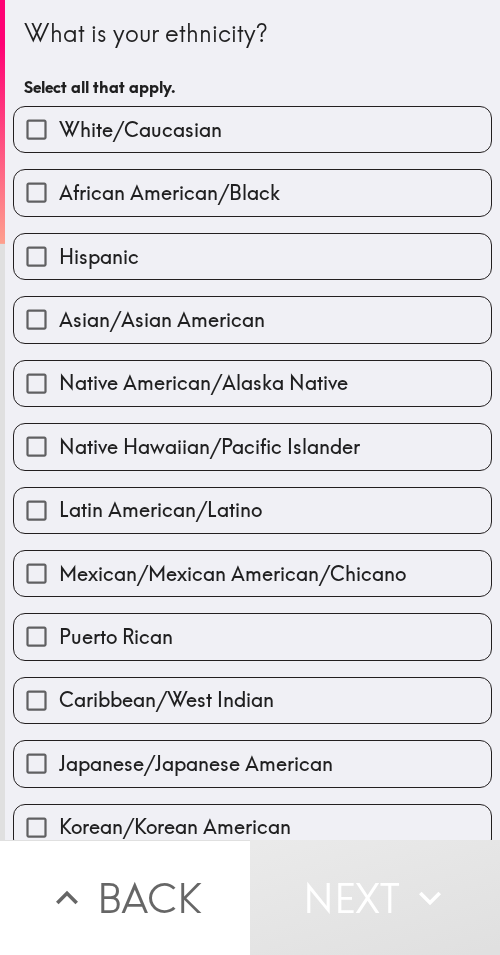 drag, startPoint x: 393, startPoint y: 79, endPoint x: 359, endPoint y: 69, distance: 35.44009 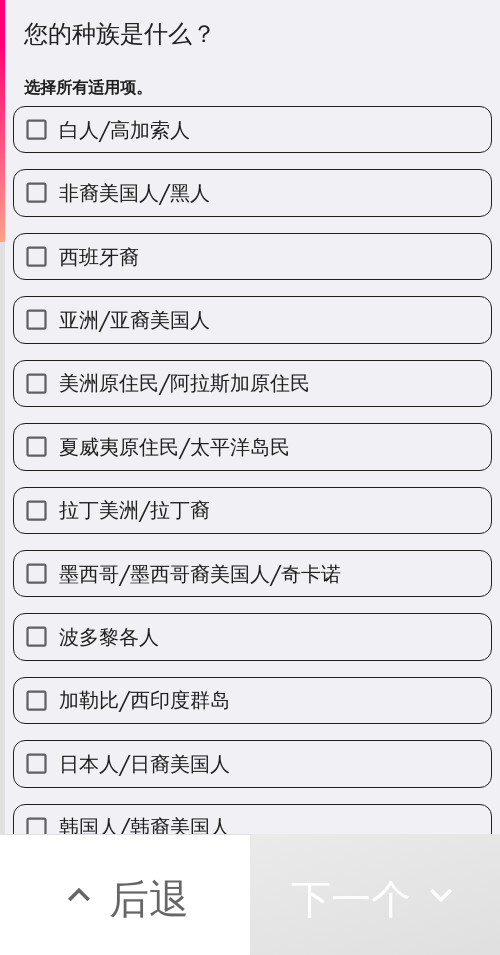 drag, startPoint x: 323, startPoint y: 99, endPoint x: 399, endPoint y: 126, distance: 80.65358 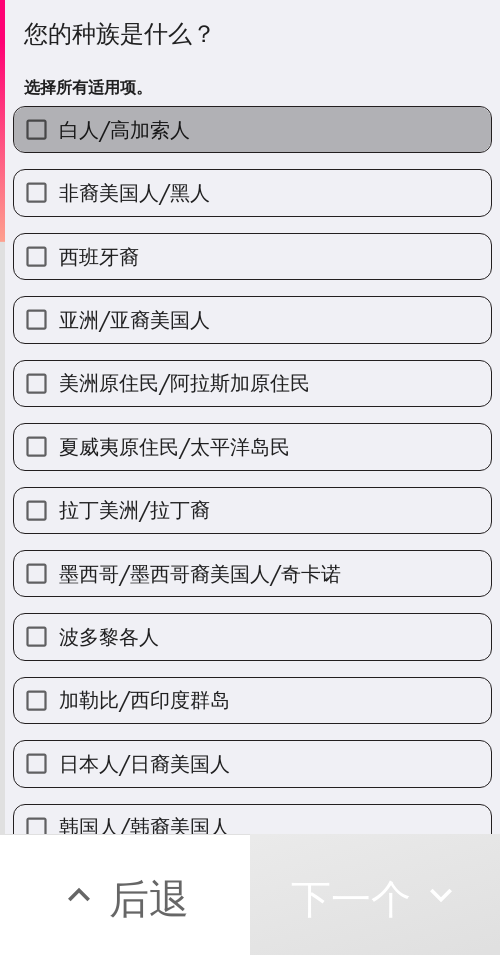 click on "白人/高加索人" at bounding box center [252, 129] 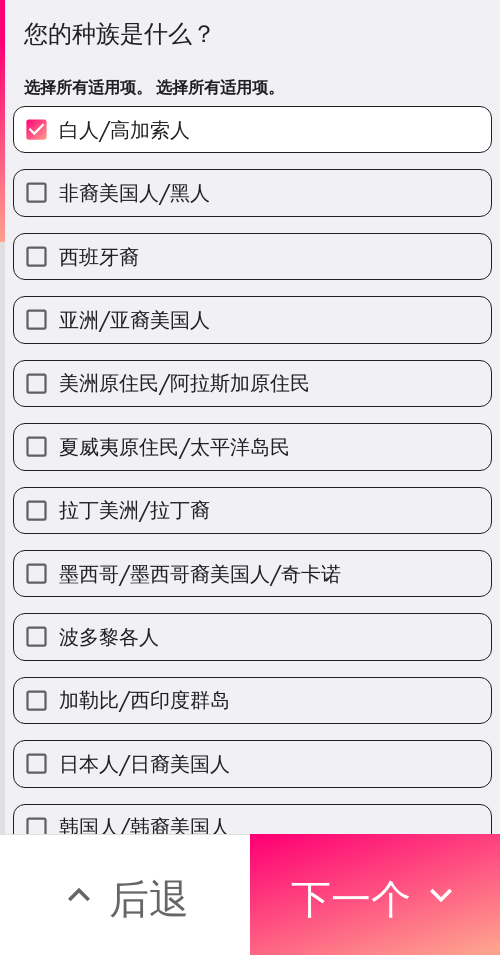 drag, startPoint x: 390, startPoint y: 892, endPoint x: 497, endPoint y: 896, distance: 107.07474 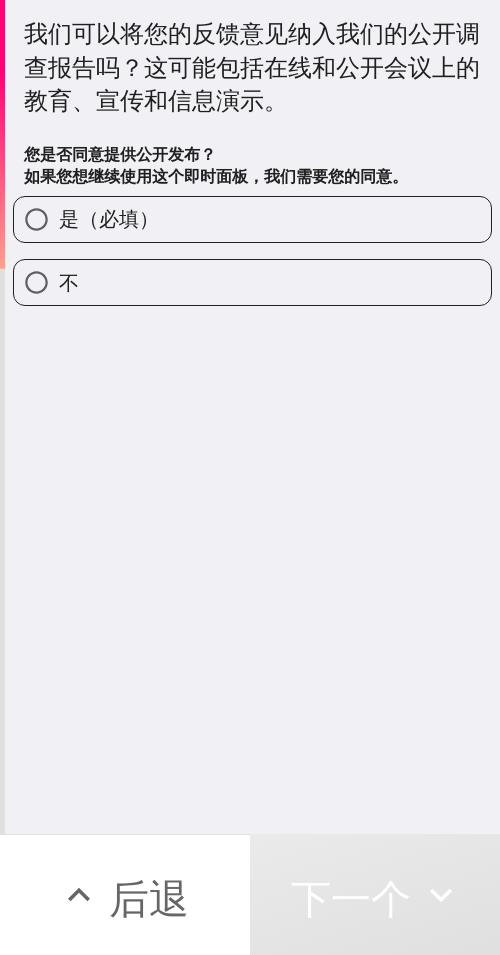 click on "是（必填）" at bounding box center (252, 219) 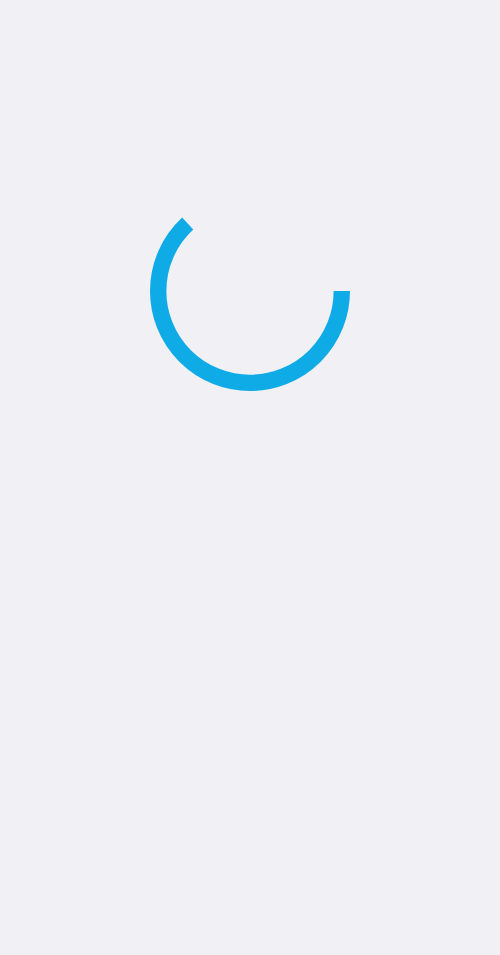 scroll, scrollTop: 0, scrollLeft: 0, axis: both 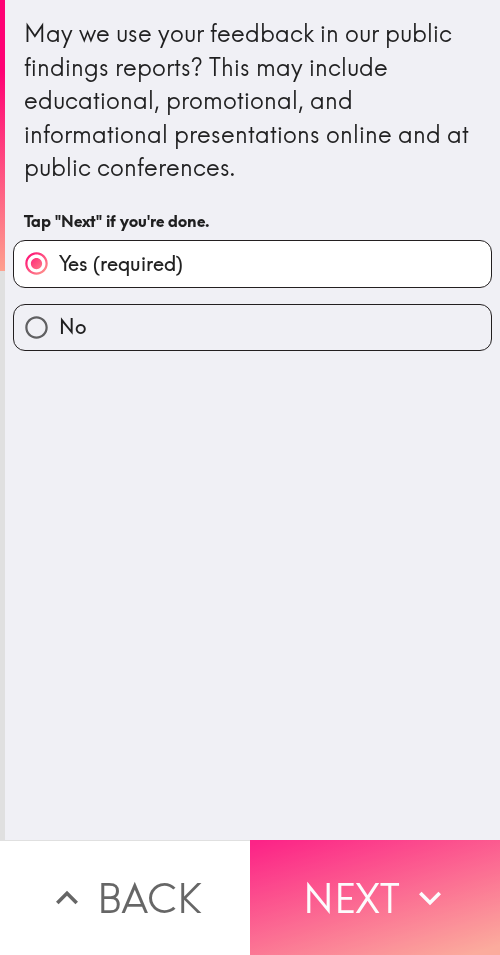 click on "Next" at bounding box center [375, 897] 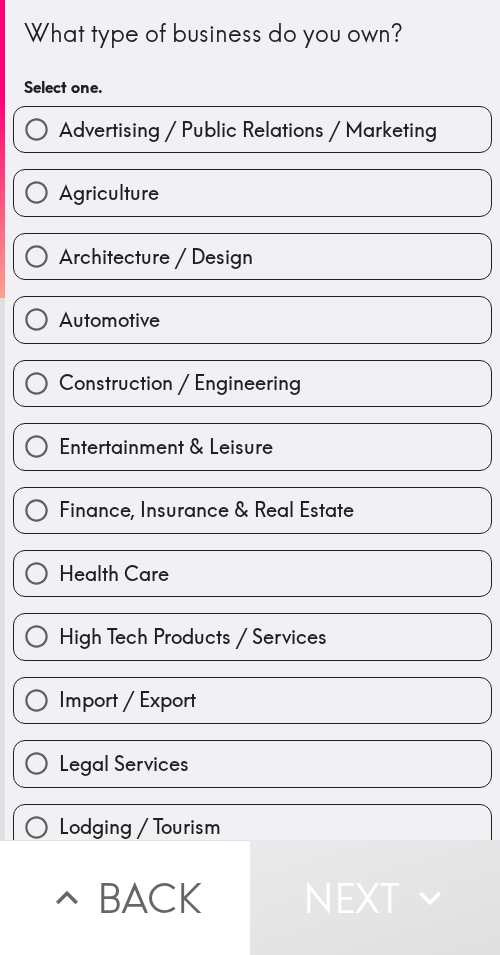 drag, startPoint x: 344, startPoint y: 81, endPoint x: 302, endPoint y: 79, distance: 42.047592 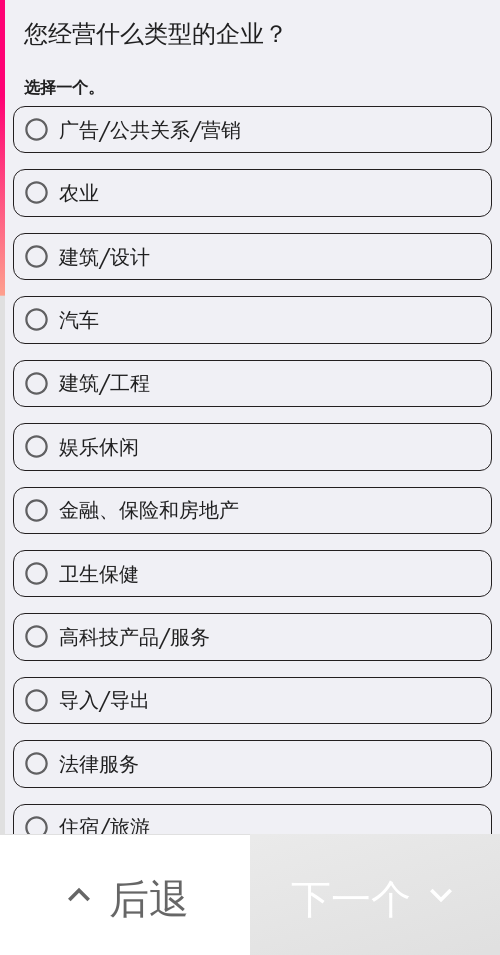 click on "娱乐休闲" at bounding box center [252, 446] 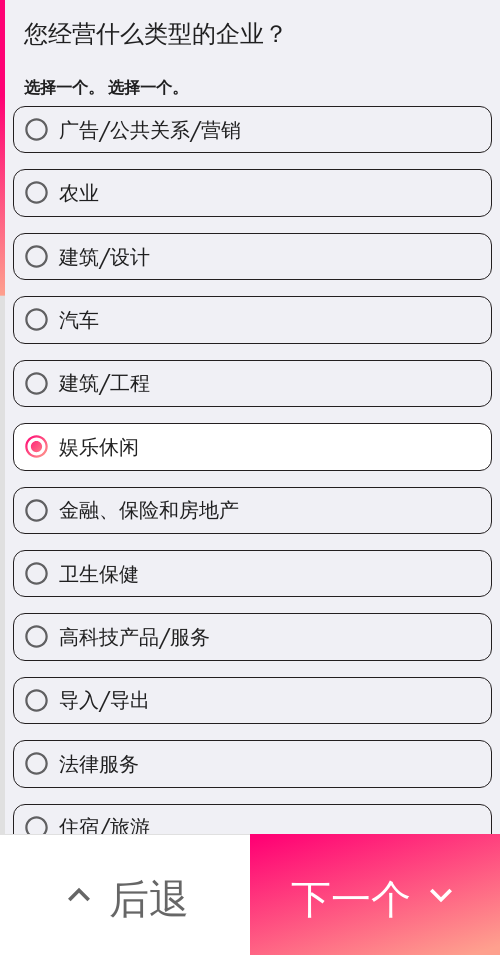drag, startPoint x: 356, startPoint y: 872, endPoint x: 497, endPoint y: 887, distance: 141.79562 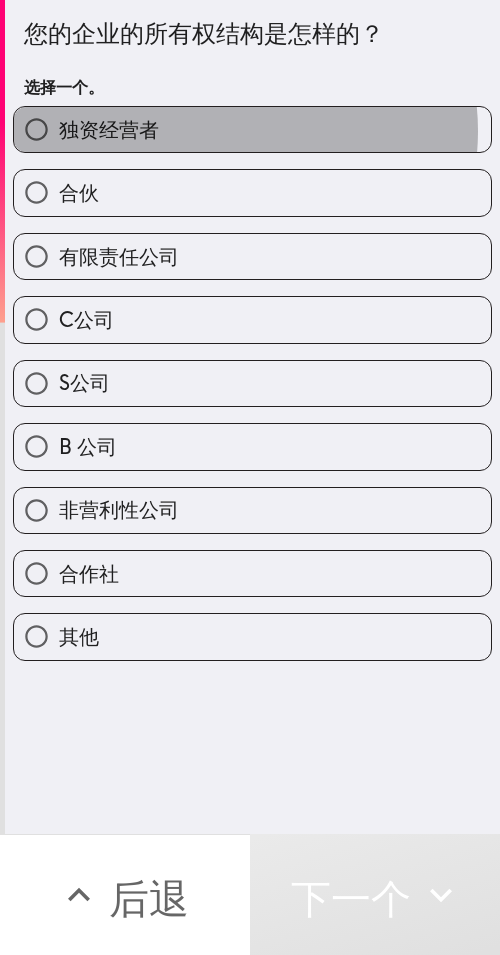 drag, startPoint x: 223, startPoint y: 131, endPoint x: 495, endPoint y: 182, distance: 276.73996 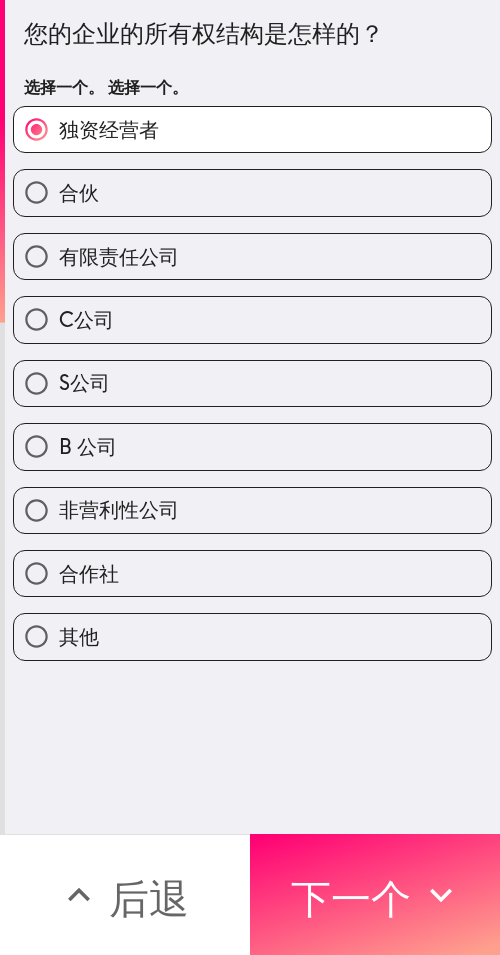 click on "合伙" at bounding box center (252, 192) 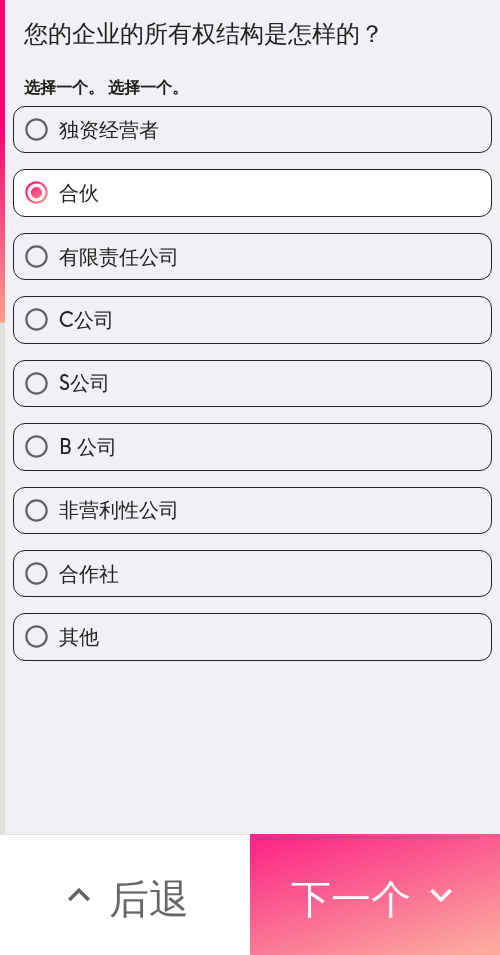 drag, startPoint x: 392, startPoint y: 881, endPoint x: 498, endPoint y: 898, distance: 107.35455 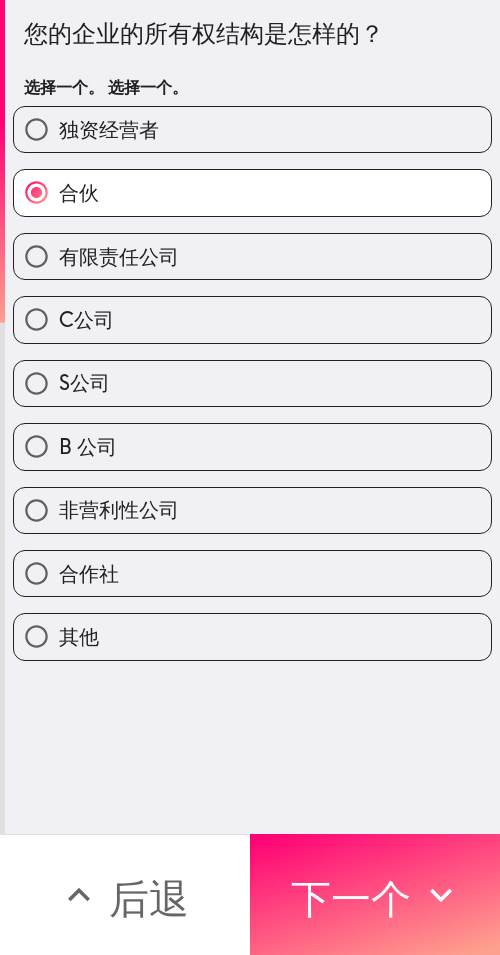 click on "下一个" at bounding box center [351, 898] 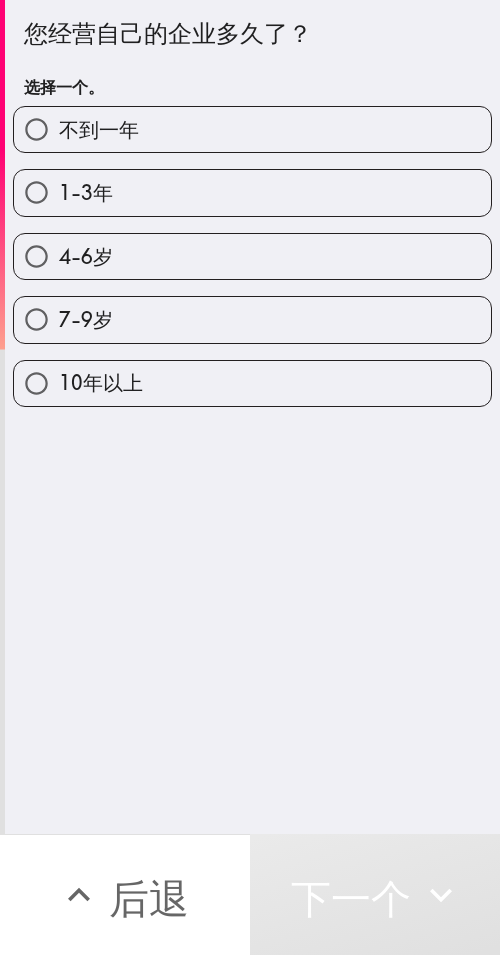 drag, startPoint x: 163, startPoint y: 238, endPoint x: 451, endPoint y: 282, distance: 291.34174 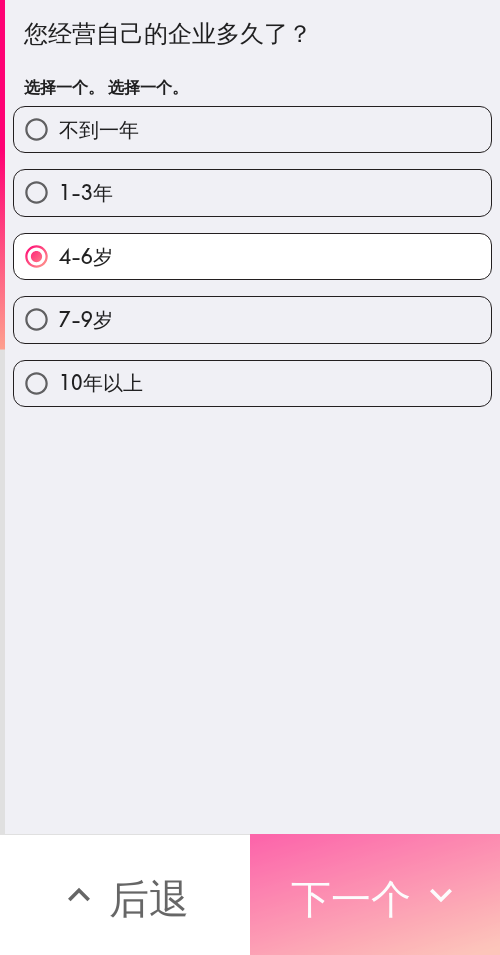 drag, startPoint x: 397, startPoint y: 885, endPoint x: 496, endPoint y: 894, distance: 99.40825 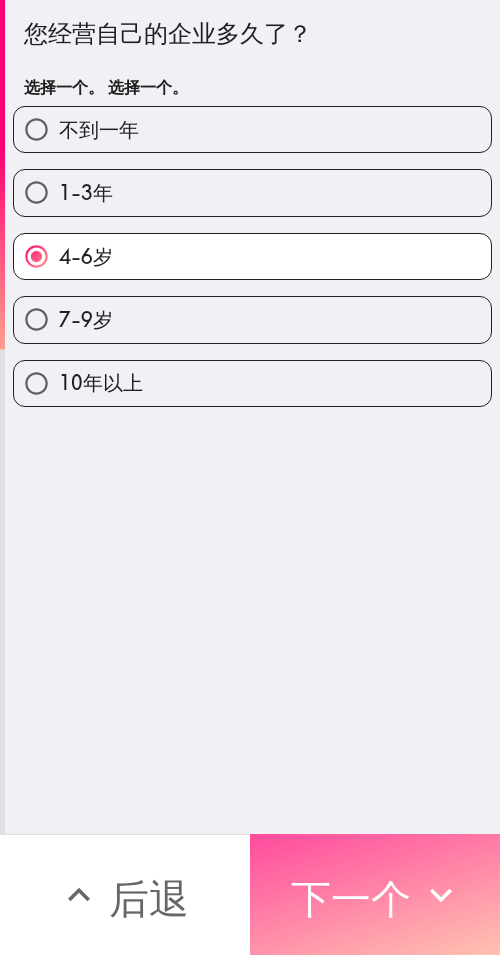 click on "下一个" at bounding box center (351, 898) 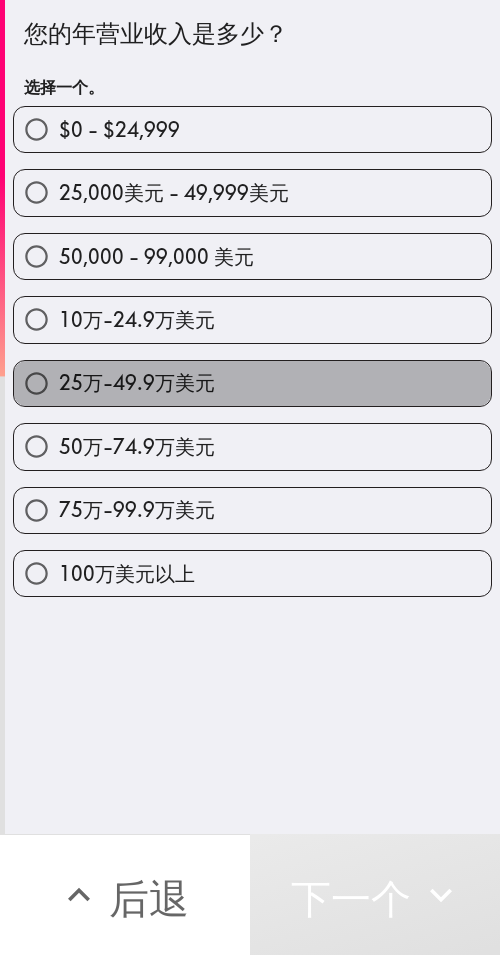 drag, startPoint x: 253, startPoint y: 375, endPoint x: 498, endPoint y: 428, distance: 250.66711 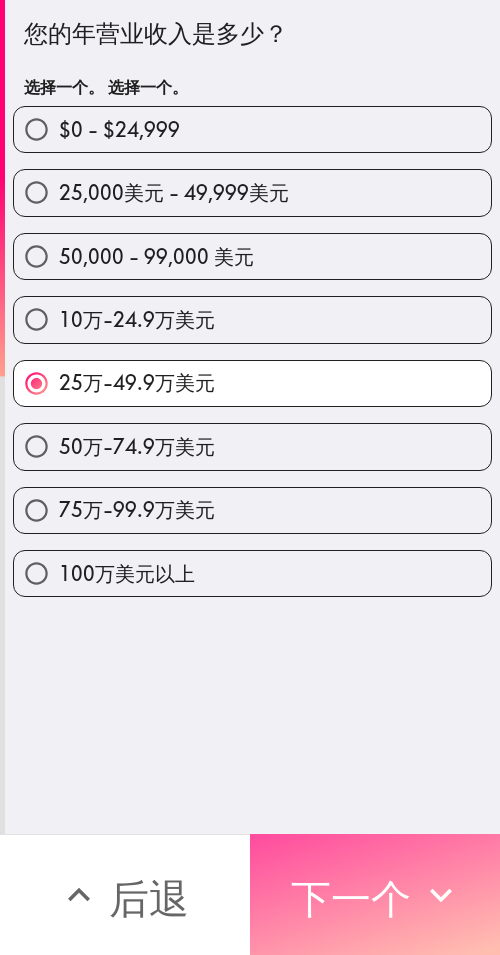 drag, startPoint x: 354, startPoint y: 873, endPoint x: 499, endPoint y: 881, distance: 145.22052 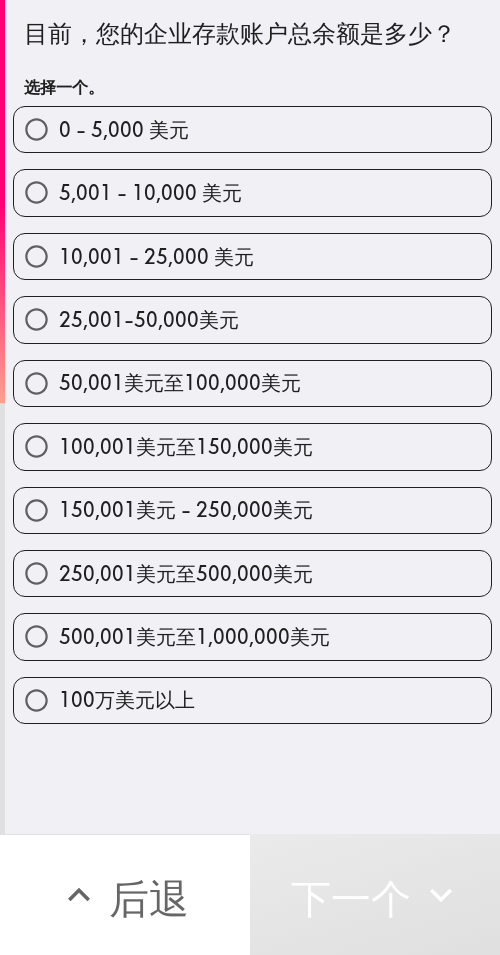 drag, startPoint x: 213, startPoint y: 452, endPoint x: 368, endPoint y: 478, distance: 157.16551 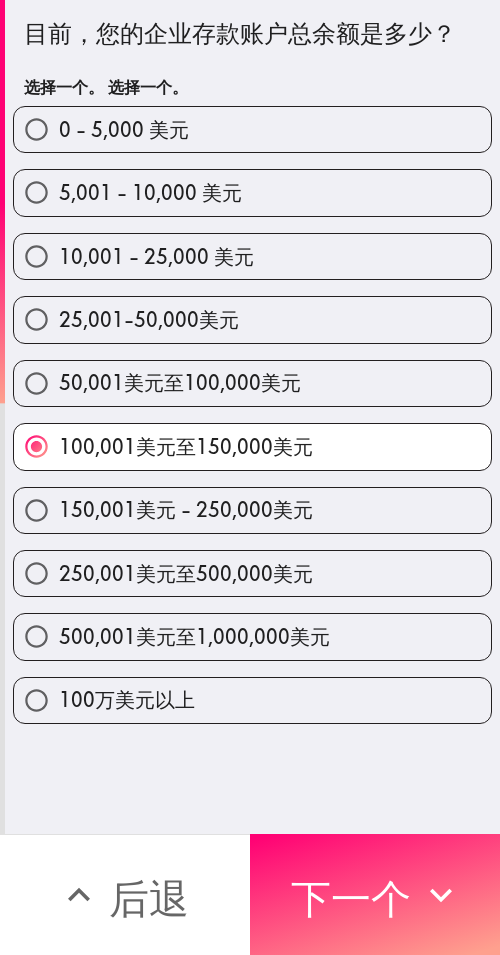 click on "下一个" at bounding box center [351, 898] 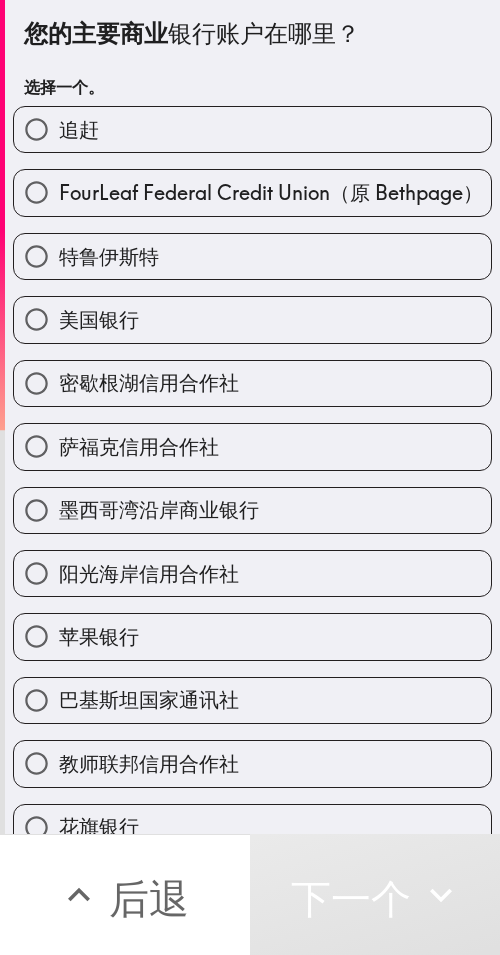 click on "追赶" at bounding box center (252, 129) 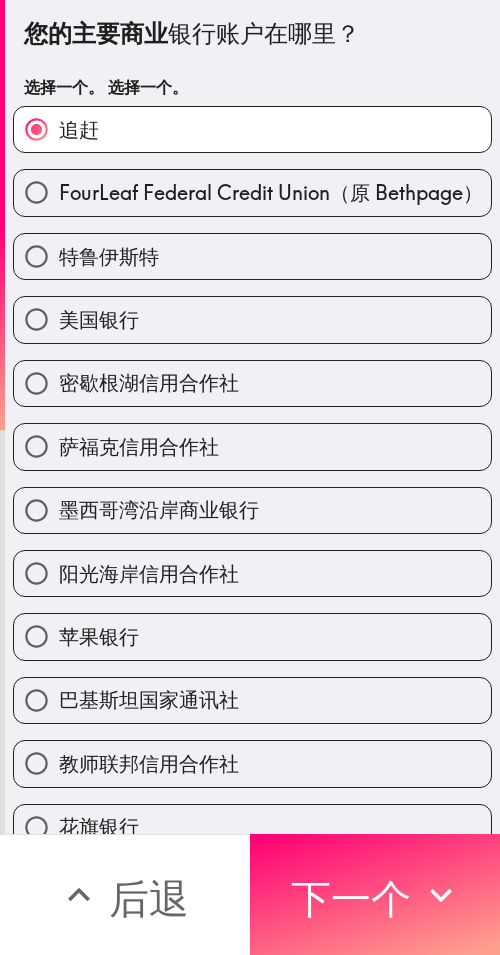 click on "下一个" at bounding box center (351, 898) 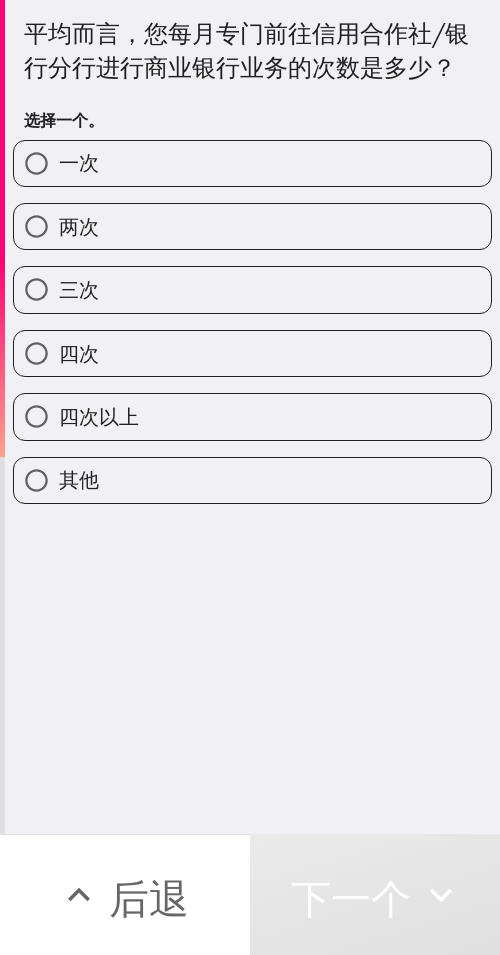 click on "四次" at bounding box center [252, 353] 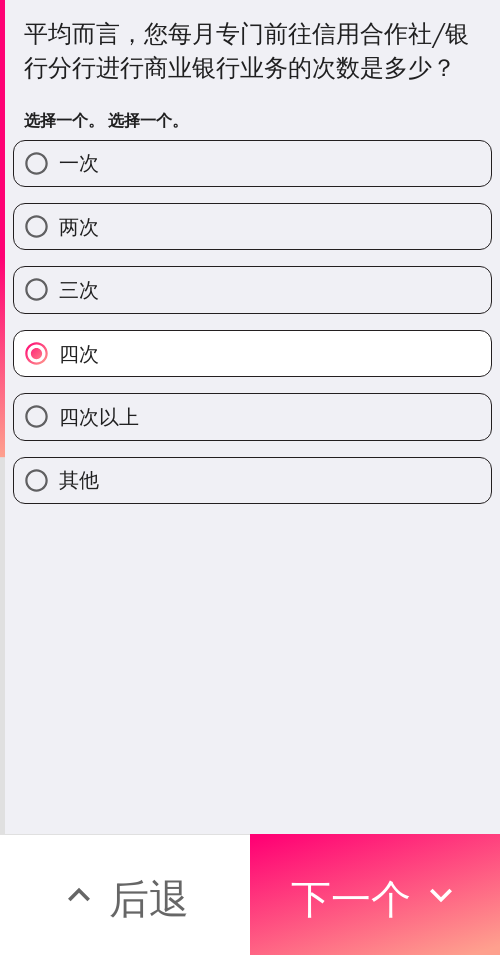 drag, startPoint x: 335, startPoint y: 866, endPoint x: 497, endPoint y: 885, distance: 163.1104 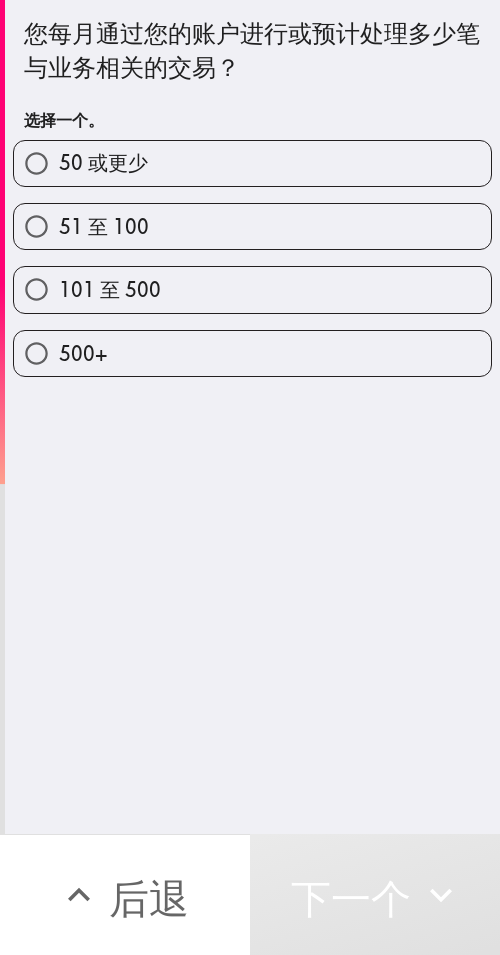 drag, startPoint x: 186, startPoint y: 294, endPoint x: 498, endPoint y: 303, distance: 312.1298 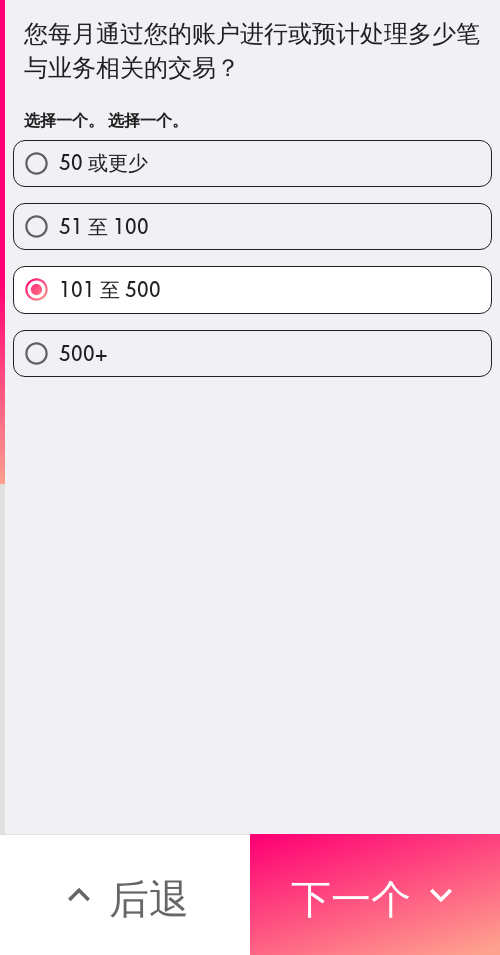 drag, startPoint x: 368, startPoint y: 878, endPoint x: 499, endPoint y: 889, distance: 131.46101 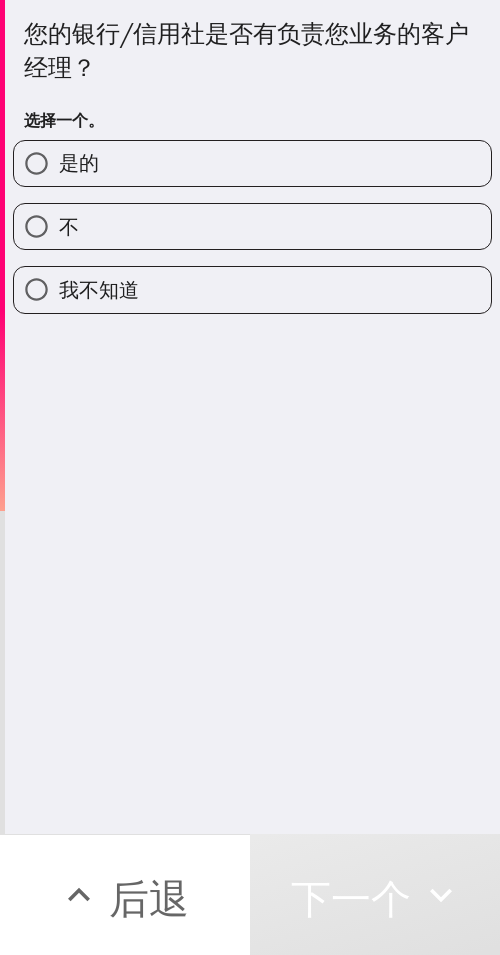 drag, startPoint x: 143, startPoint y: 220, endPoint x: 497, endPoint y: 192, distance: 355.10562 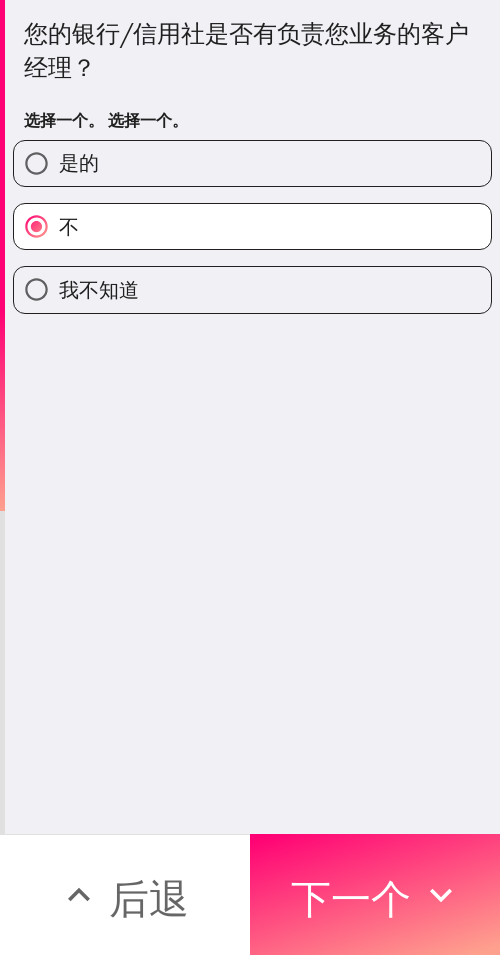click on "是的" at bounding box center (252, 163) 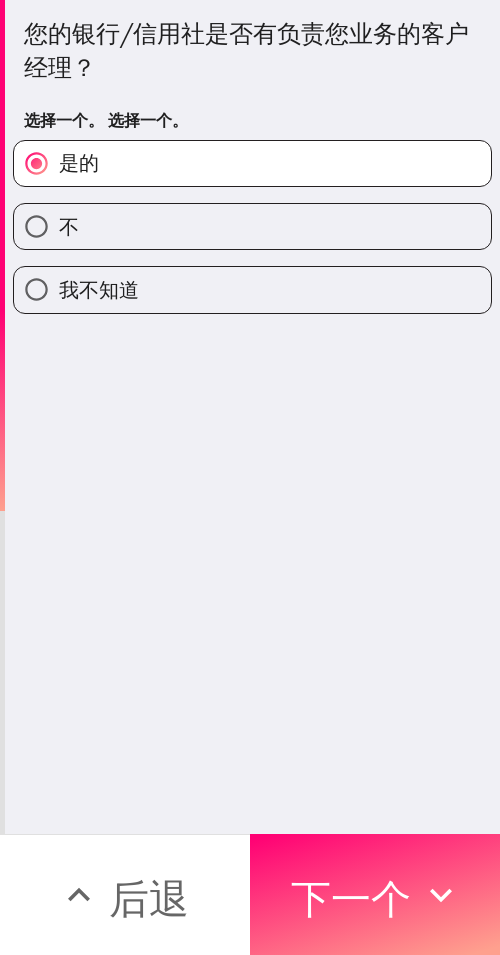 drag, startPoint x: 341, startPoint y: 886, endPoint x: 497, endPoint y: 896, distance: 156.32019 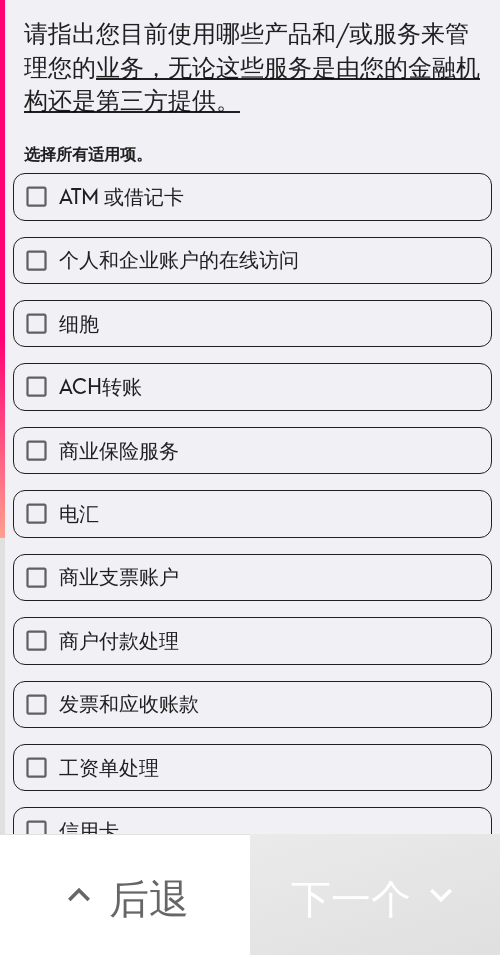 click on "电汇" at bounding box center (252, 513) 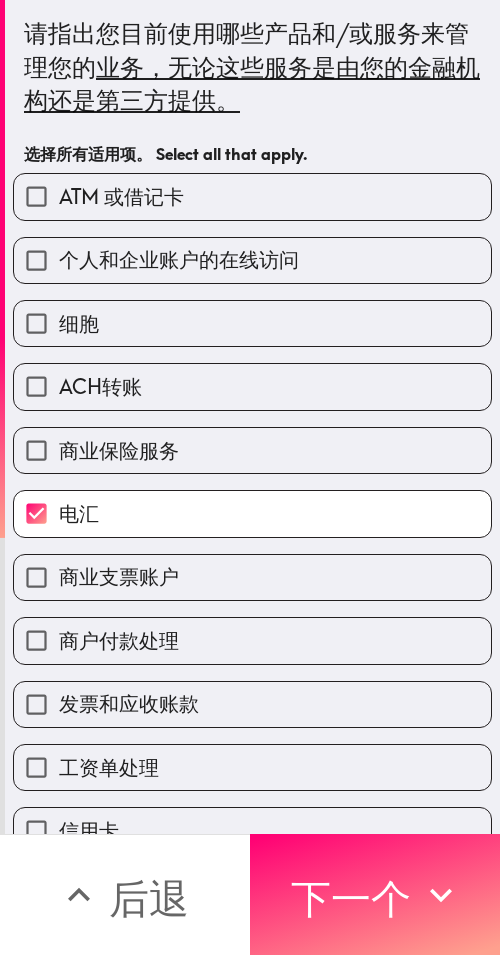click on "电汇" at bounding box center (252, 513) 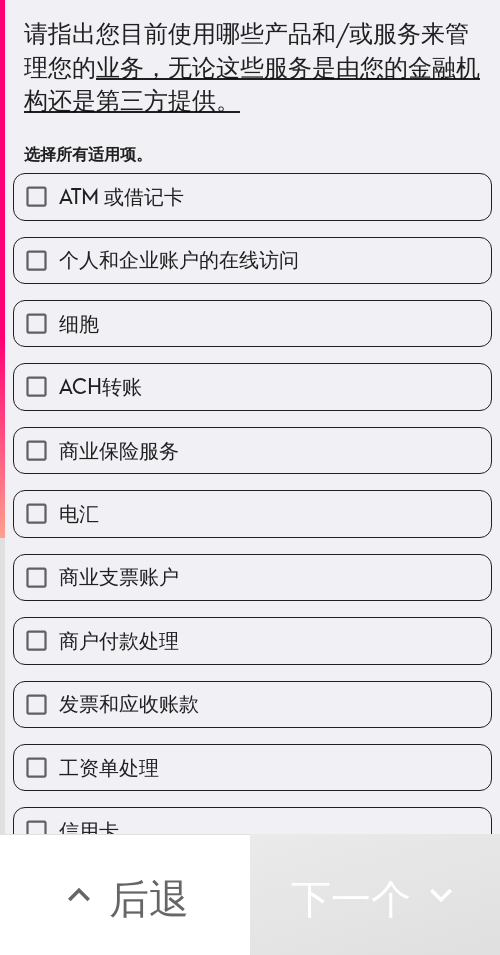 drag, startPoint x: 282, startPoint y: 448, endPoint x: 282, endPoint y: 429, distance: 19 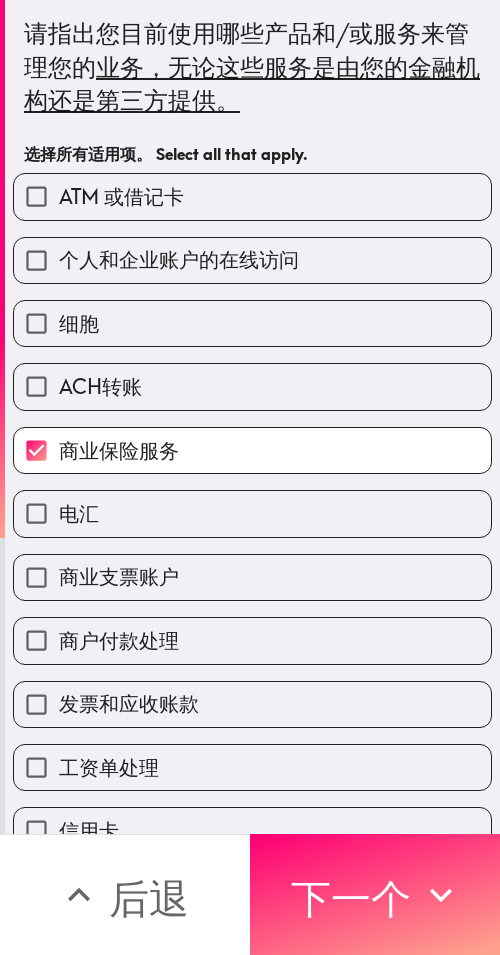 click on "ACH转账" at bounding box center (252, 386) 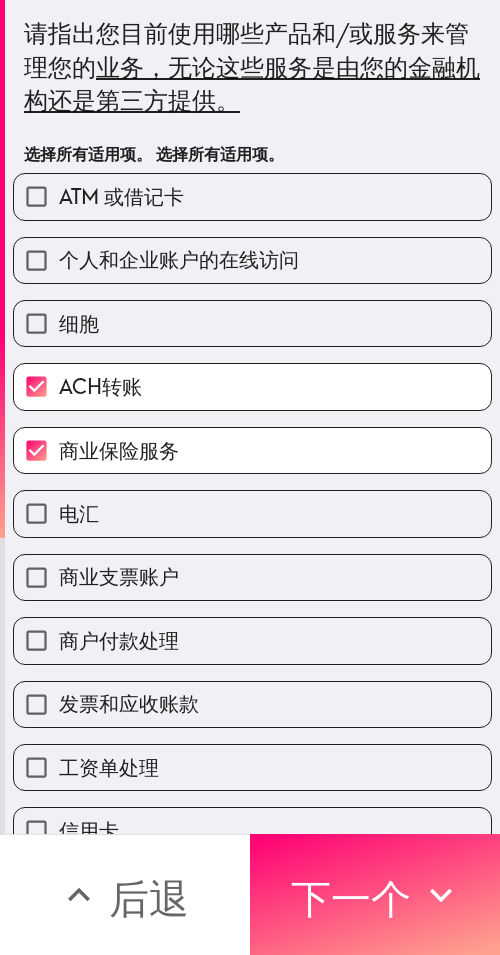 drag, startPoint x: 243, startPoint y: 199, endPoint x: 245, endPoint y: 219, distance: 20.09975 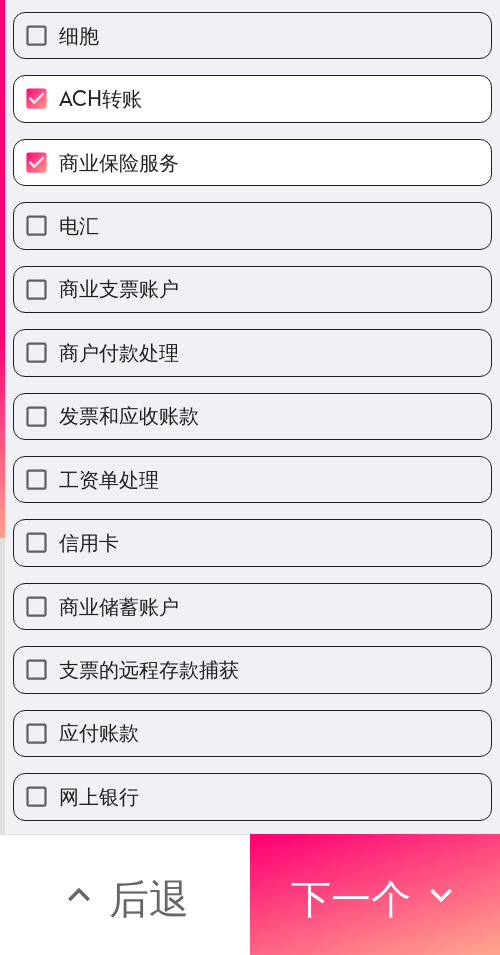 scroll, scrollTop: 300, scrollLeft: 0, axis: vertical 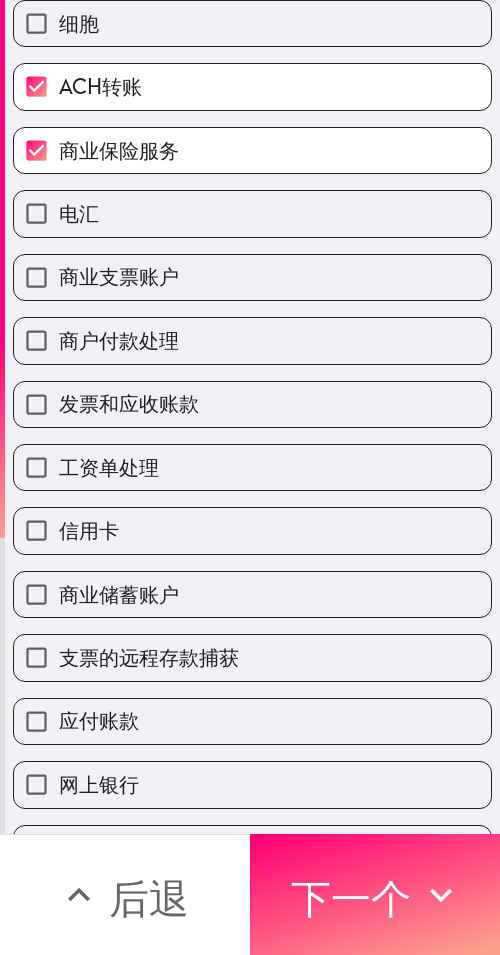 click on "信用卡" at bounding box center [252, 530] 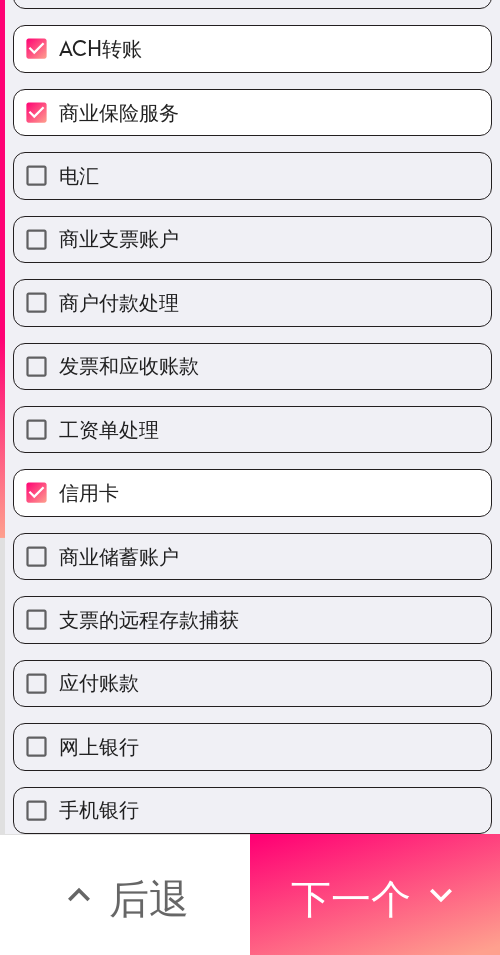 scroll, scrollTop: 353, scrollLeft: 0, axis: vertical 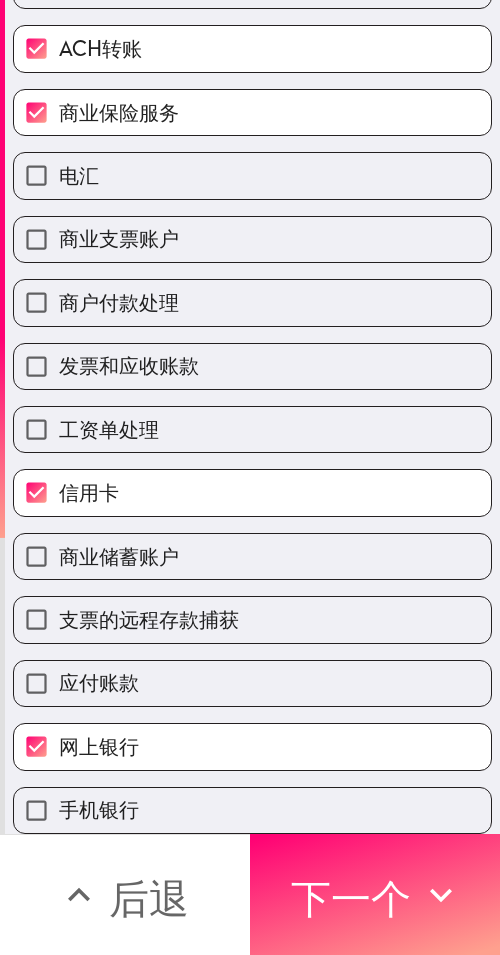 click on "手机银行" at bounding box center (252, 810) 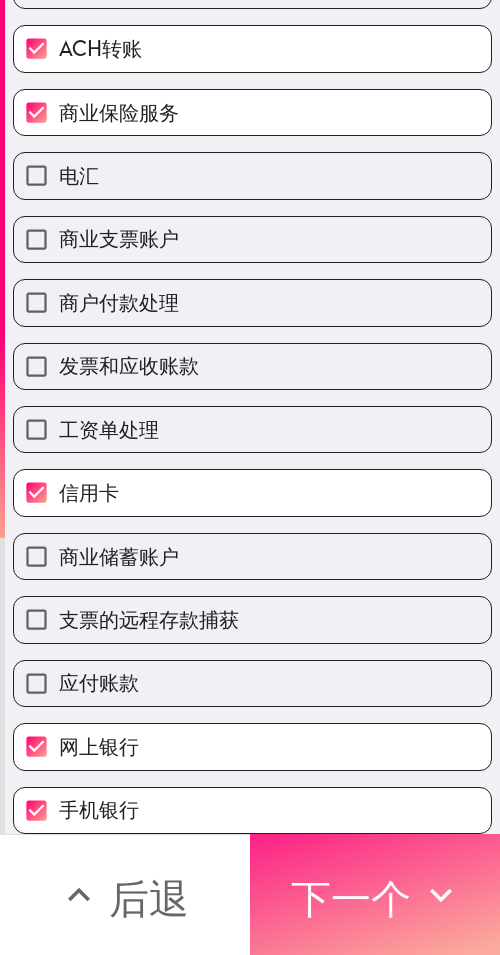 drag, startPoint x: 406, startPoint y: 872, endPoint x: 427, endPoint y: 877, distance: 21.587032 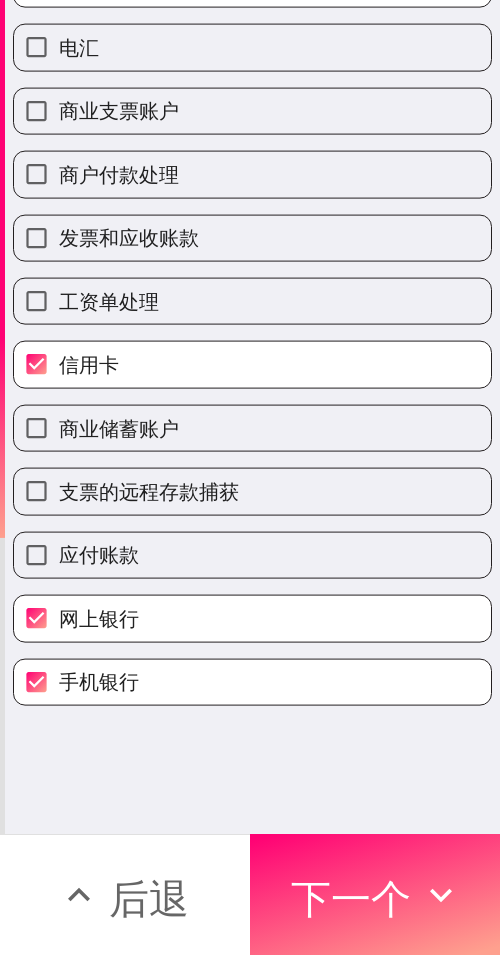 scroll, scrollTop: 0, scrollLeft: 0, axis: both 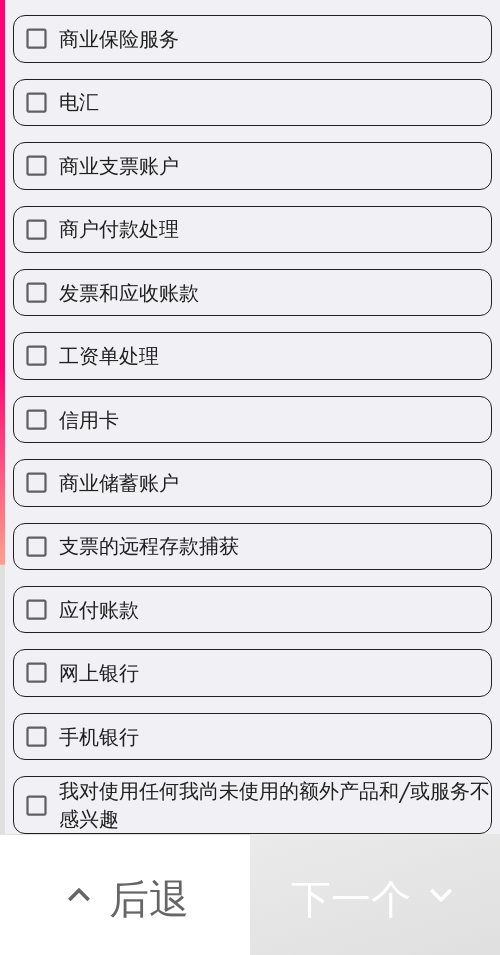 drag, startPoint x: 295, startPoint y: 530, endPoint x: 425, endPoint y: 535, distance: 130.09612 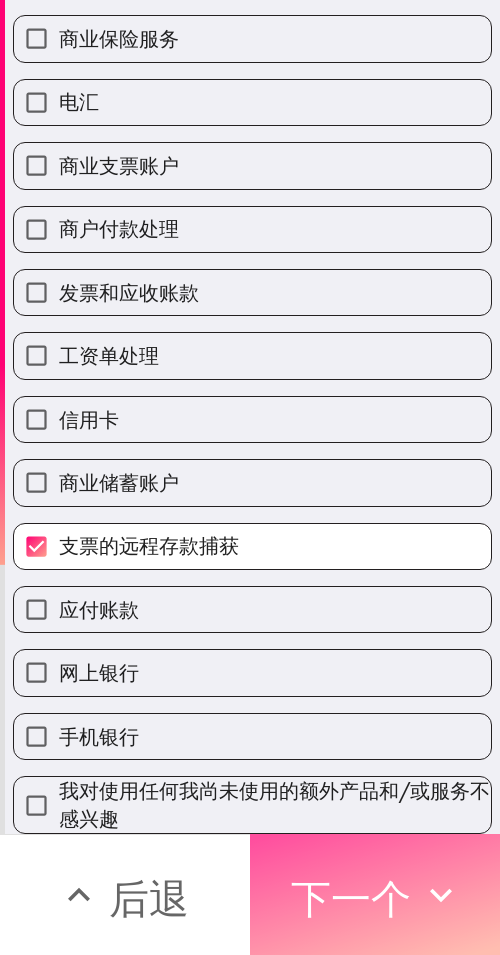 drag, startPoint x: 376, startPoint y: 888, endPoint x: 499, endPoint y: 897, distance: 123.32883 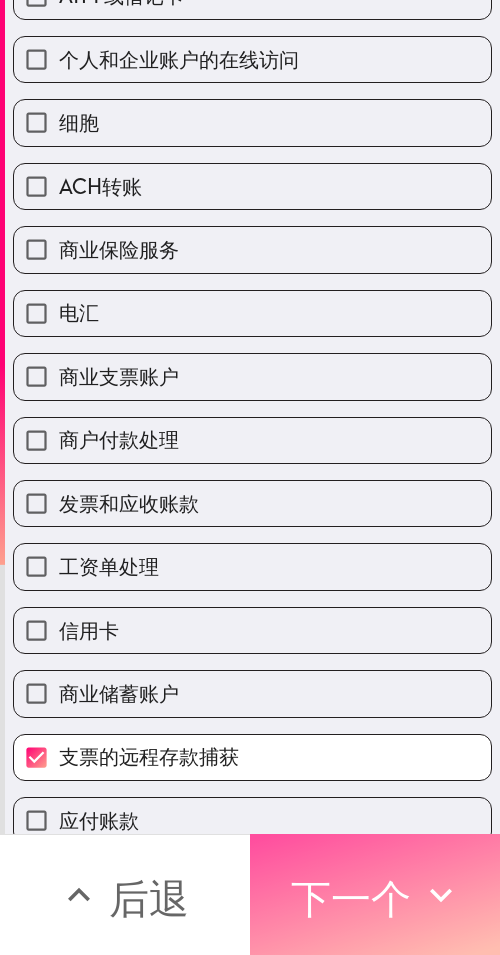 scroll, scrollTop: 0, scrollLeft: 0, axis: both 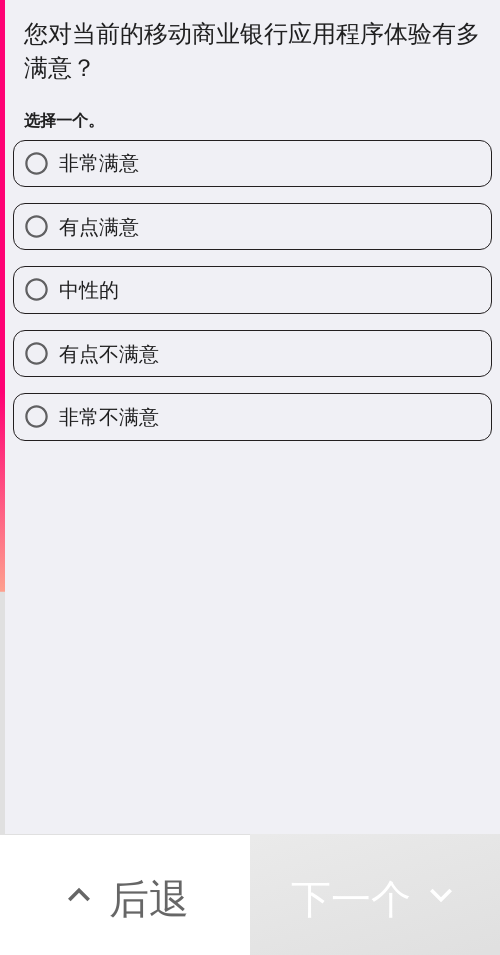 click on "有点满意" at bounding box center (252, 226) 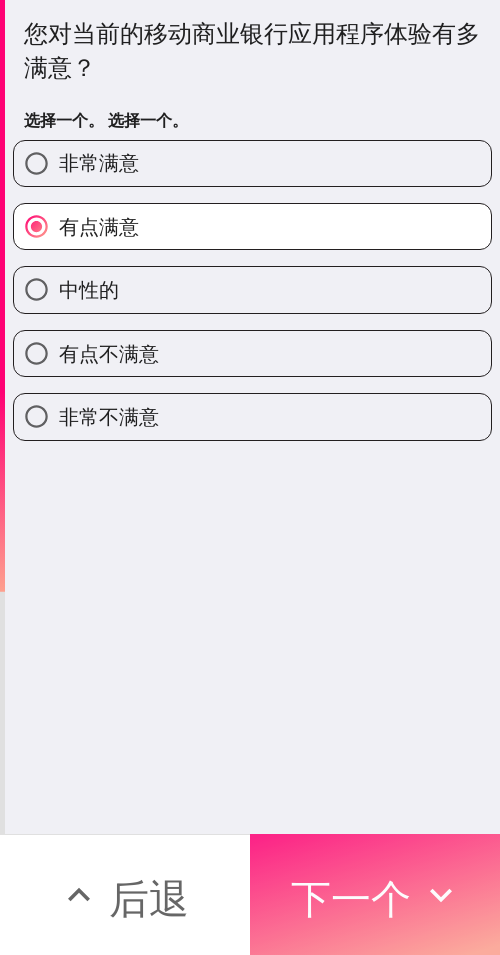 drag, startPoint x: 344, startPoint y: 854, endPoint x: 355, endPoint y: 856, distance: 11.18034 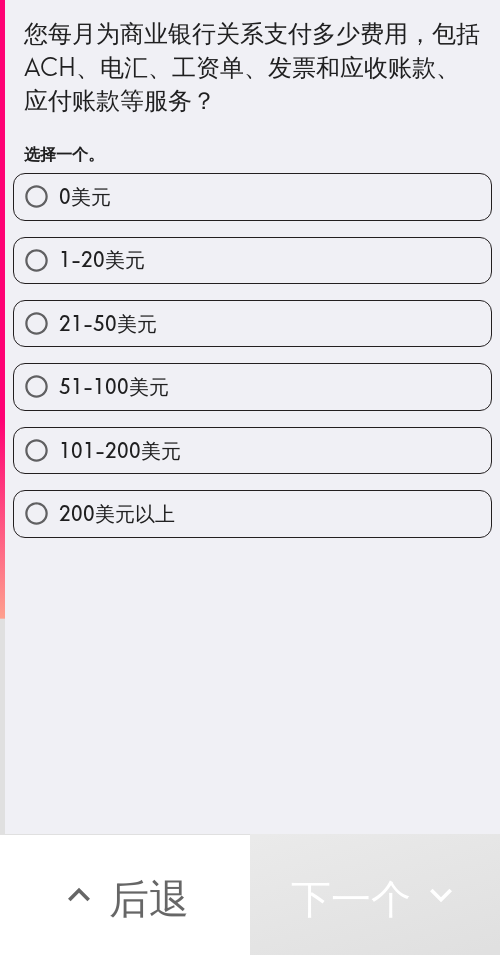 drag, startPoint x: 219, startPoint y: 252, endPoint x: 248, endPoint y: 256, distance: 29.274563 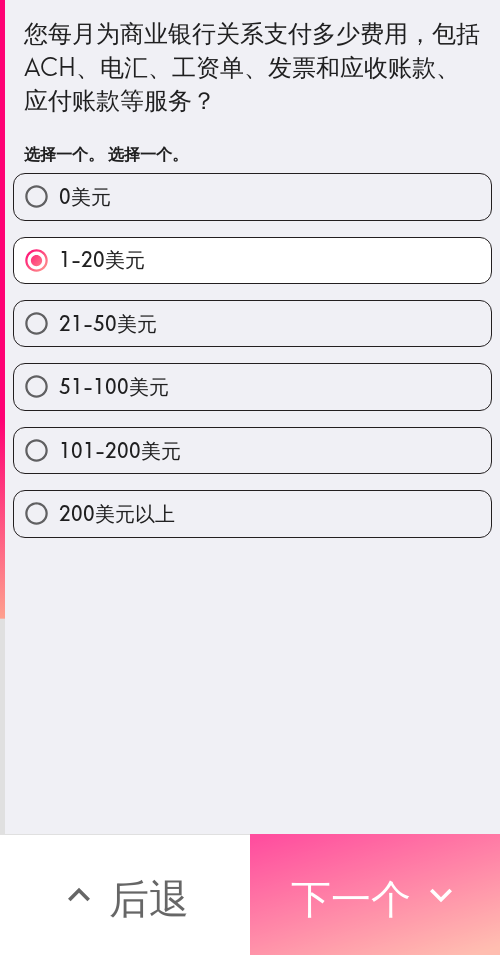 drag, startPoint x: 379, startPoint y: 882, endPoint x: 499, endPoint y: 894, distance: 120.59851 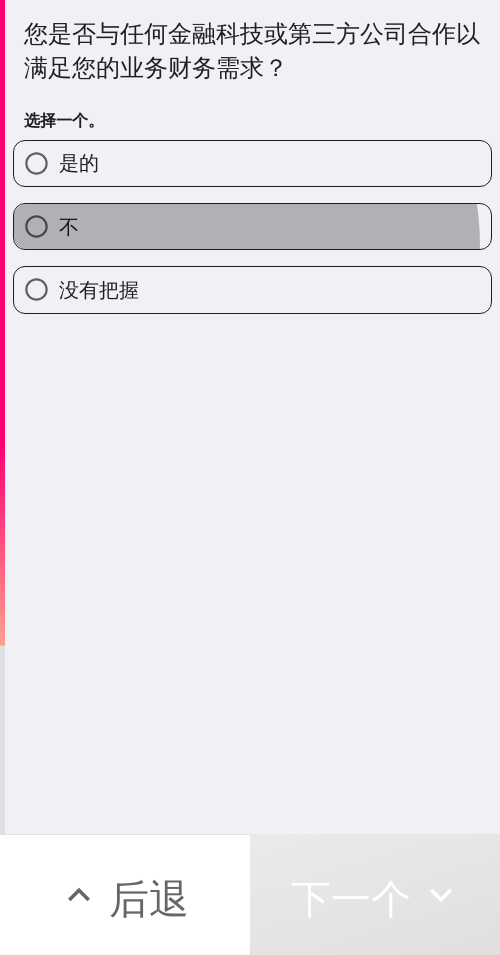 drag, startPoint x: 193, startPoint y: 246, endPoint x: 495, endPoint y: 257, distance: 302.20026 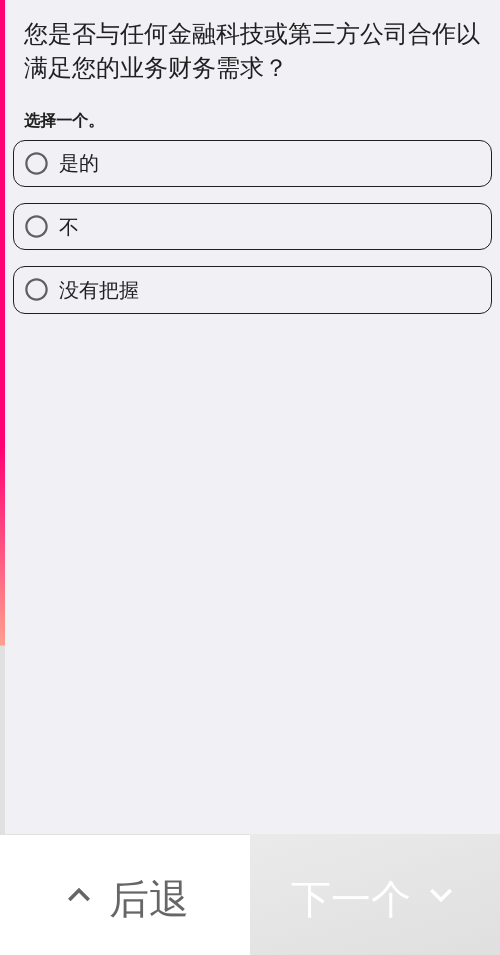 click on "不" at bounding box center [252, 226] 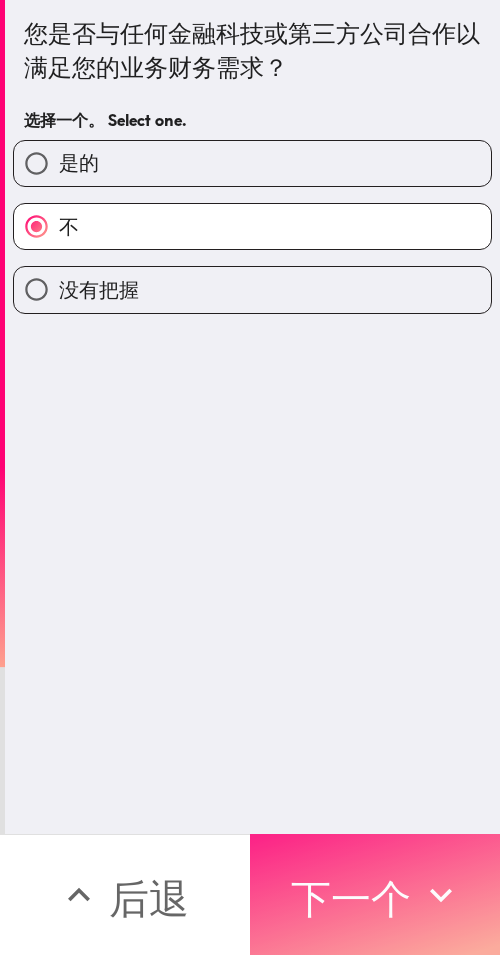 click 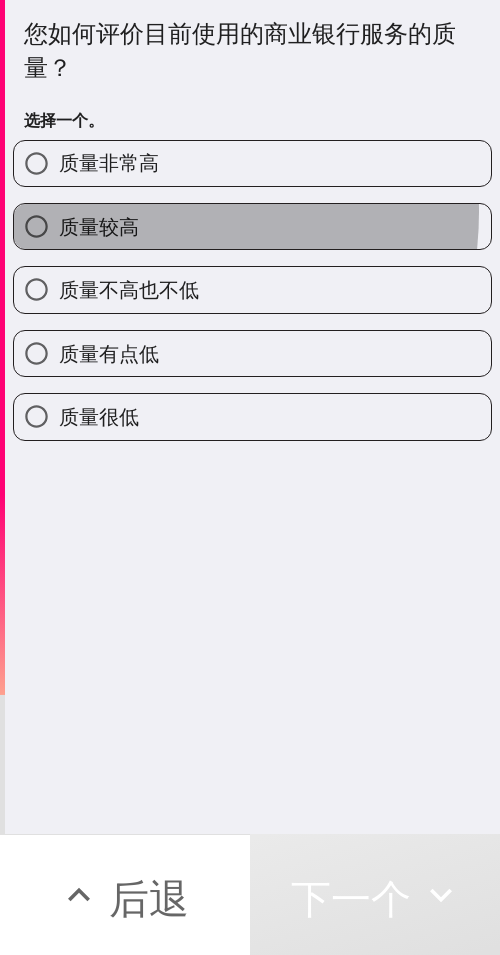 drag, startPoint x: 115, startPoint y: 212, endPoint x: 498, endPoint y: 248, distance: 384.68817 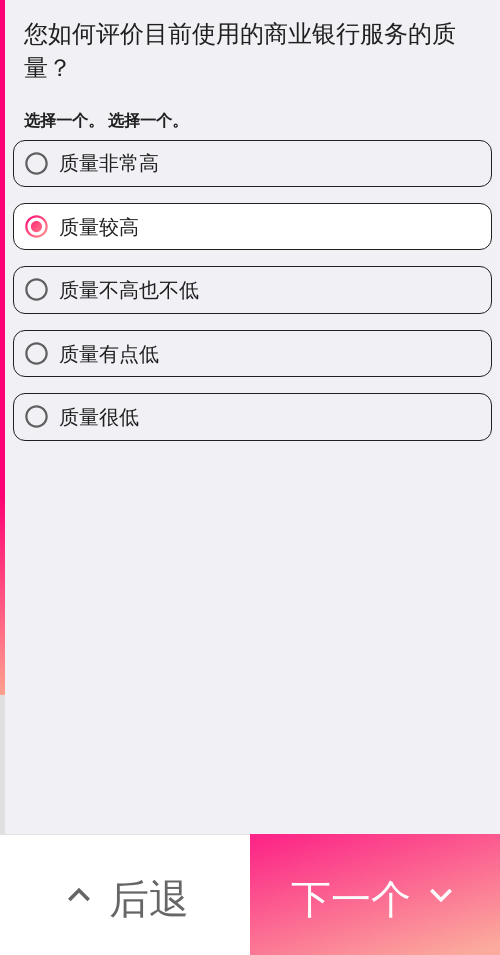 click 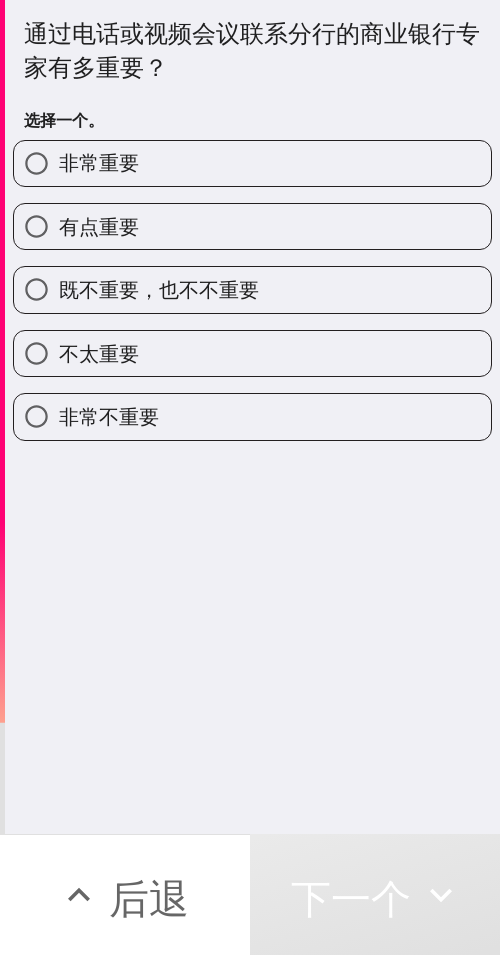 drag, startPoint x: 160, startPoint y: 292, endPoint x: 455, endPoint y: 243, distance: 299.0418 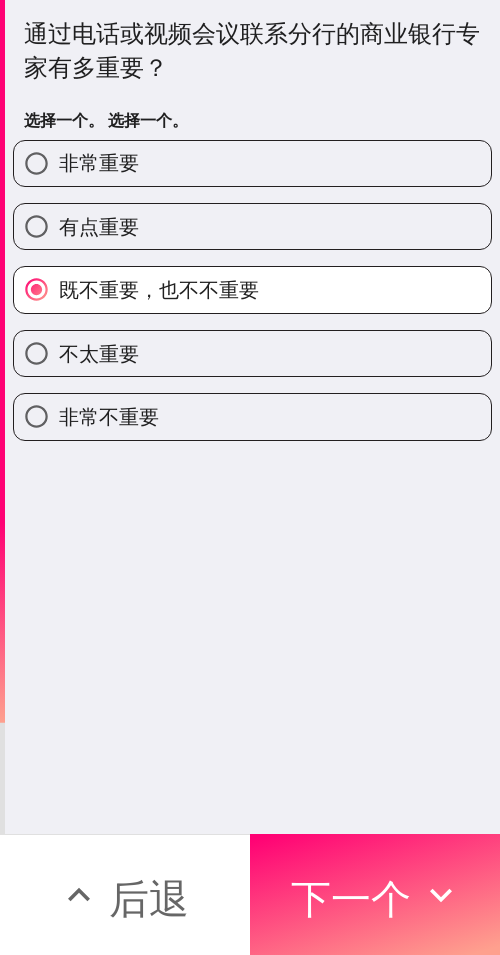 click 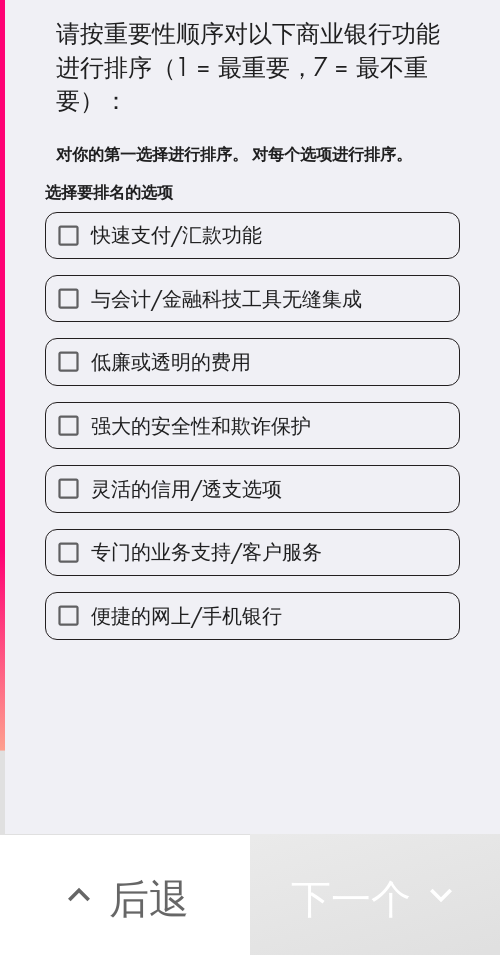 click on "与会计/金融科技工具无缝集成" at bounding box center (226, 298) 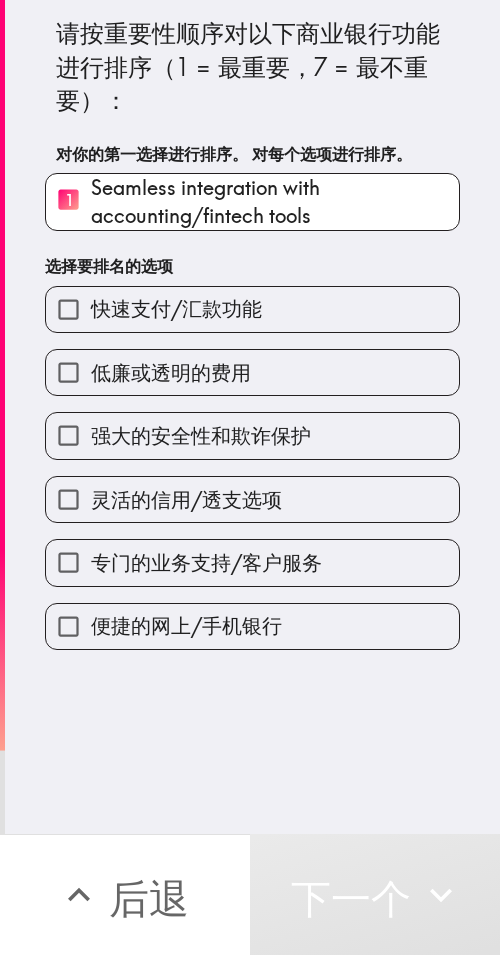 drag, startPoint x: 208, startPoint y: 472, endPoint x: 204, endPoint y: 496, distance: 24.33105 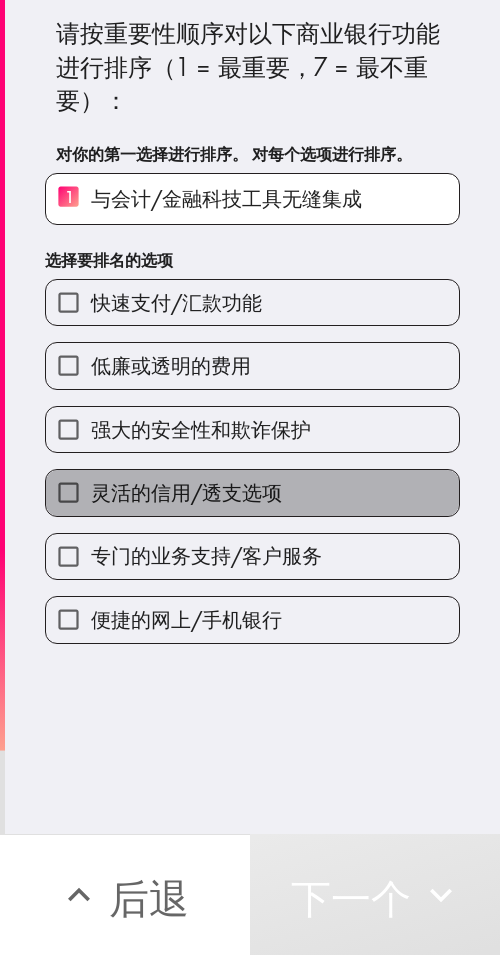 click on "灵活的信用/透支选项" at bounding box center [252, 492] 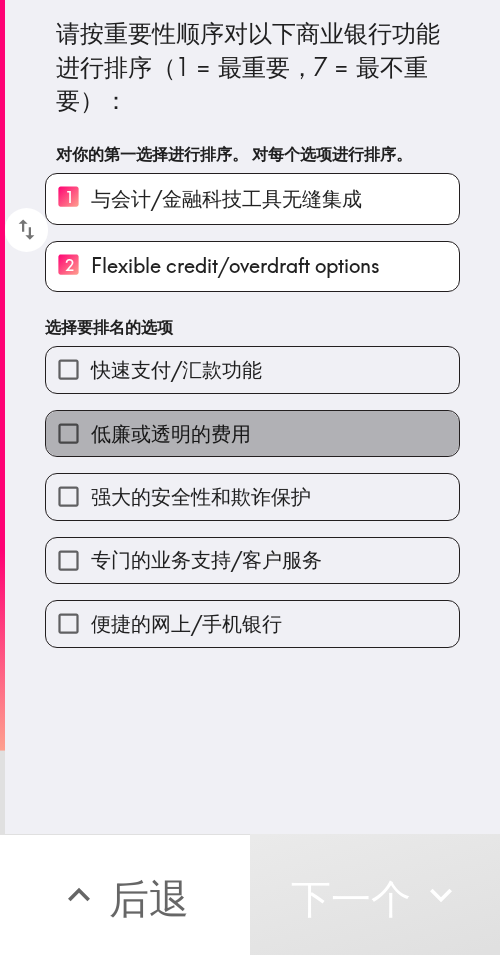 click on "低廉或透明的费用" at bounding box center (252, 433) 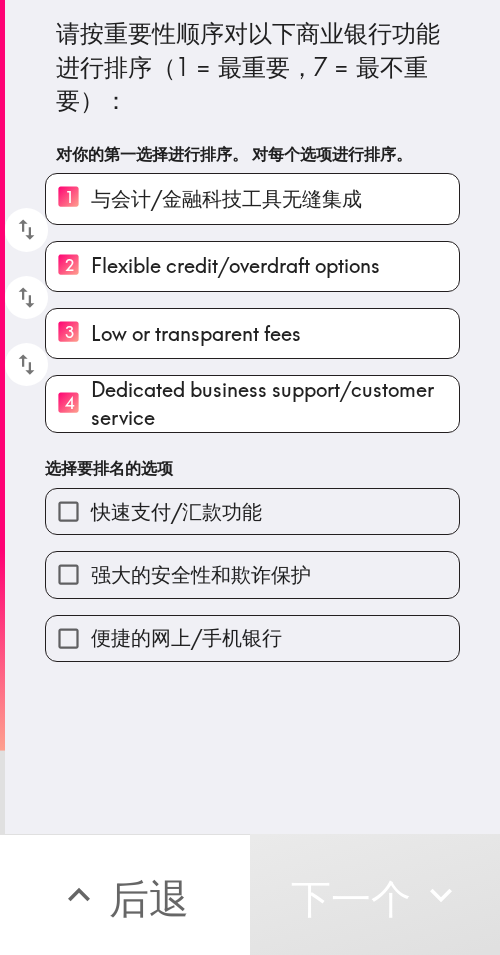 drag, startPoint x: 228, startPoint y: 576, endPoint x: 225, endPoint y: 600, distance: 24.186773 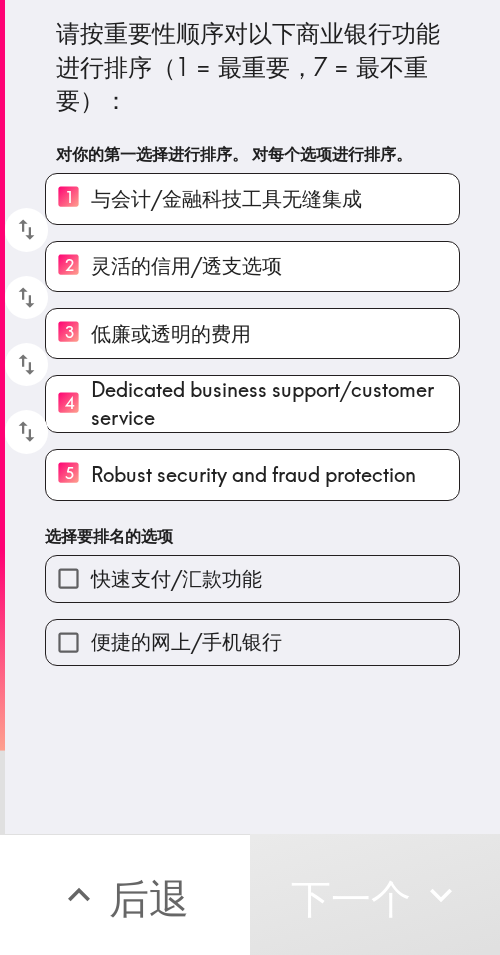 click on "便捷的网上/手机银行" at bounding box center [252, 642] 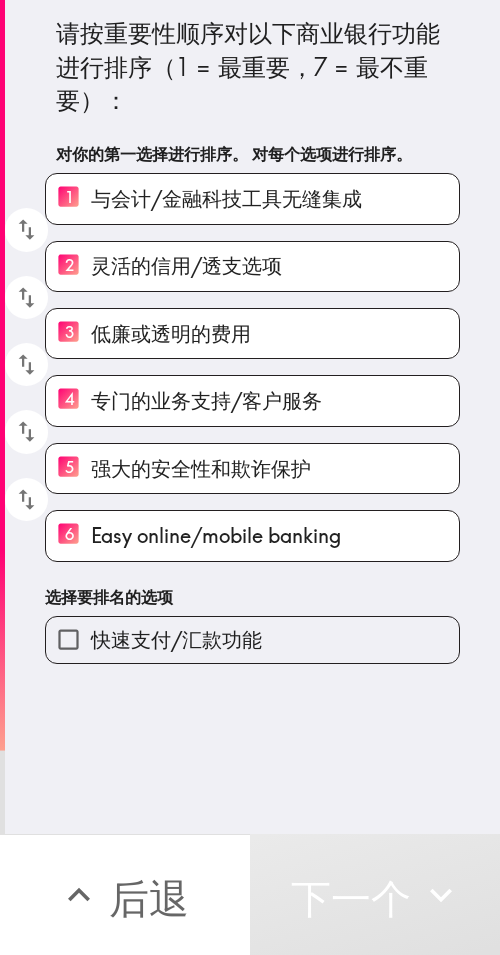 drag, startPoint x: 232, startPoint y: 653, endPoint x: 497, endPoint y: 590, distance: 272.38574 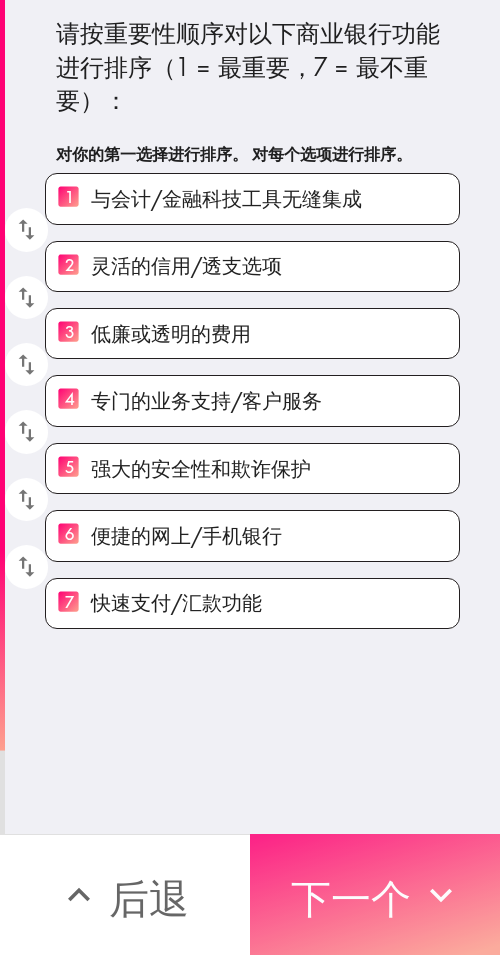 click on "下一个" at bounding box center [351, 898] 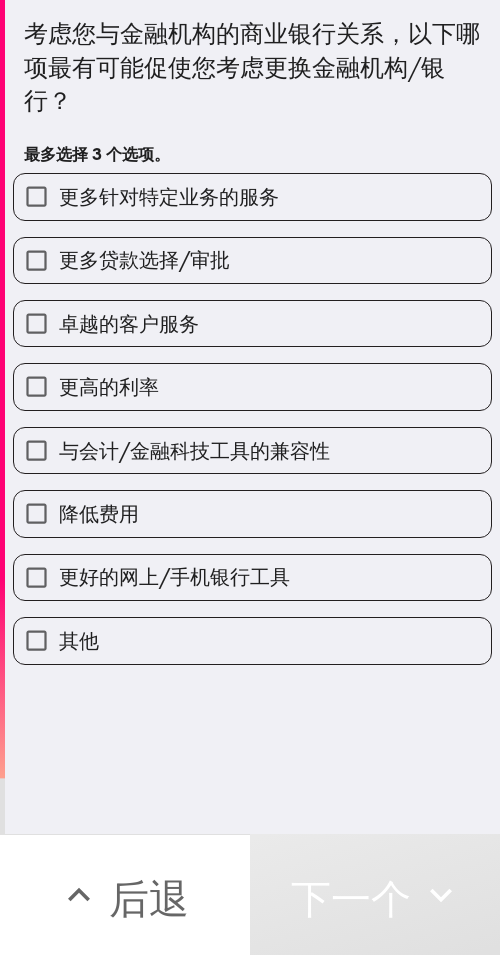 drag, startPoint x: 297, startPoint y: 250, endPoint x: 330, endPoint y: 210, distance: 51.855568 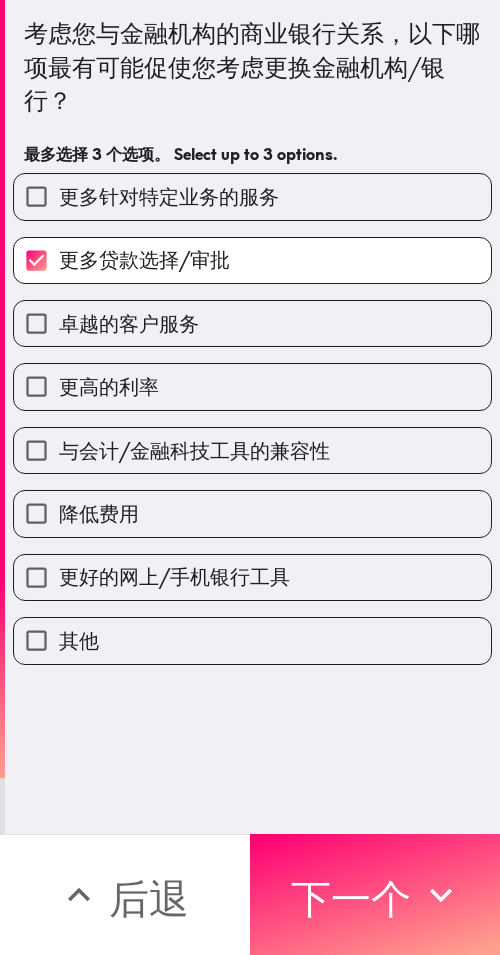 drag, startPoint x: 330, startPoint y: 205, endPoint x: 275, endPoint y: 384, distance: 187.25919 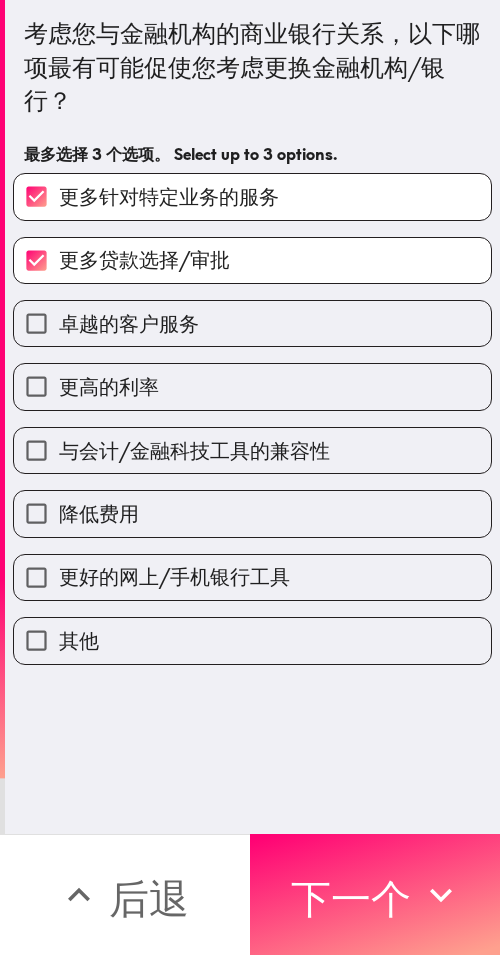 click on "更高的利率" at bounding box center [252, 386] 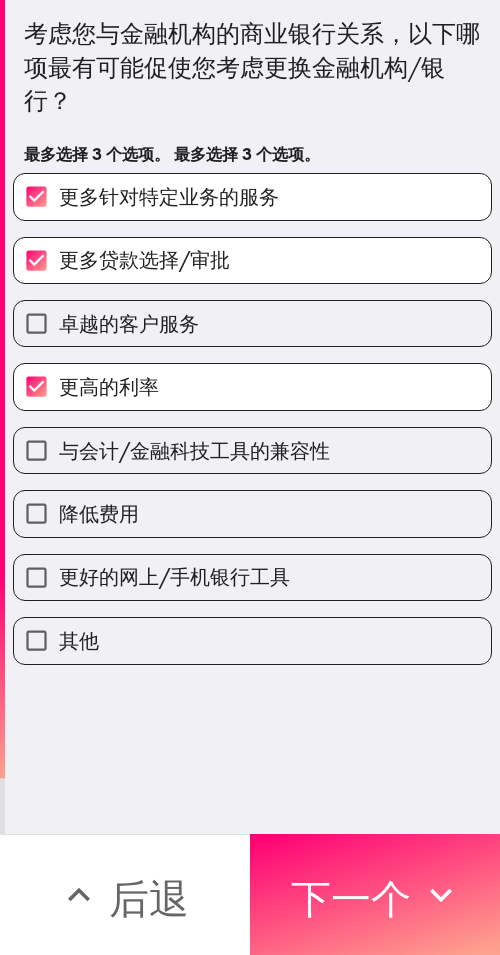 drag, startPoint x: 382, startPoint y: 855, endPoint x: 408, endPoint y: 861, distance: 26.683329 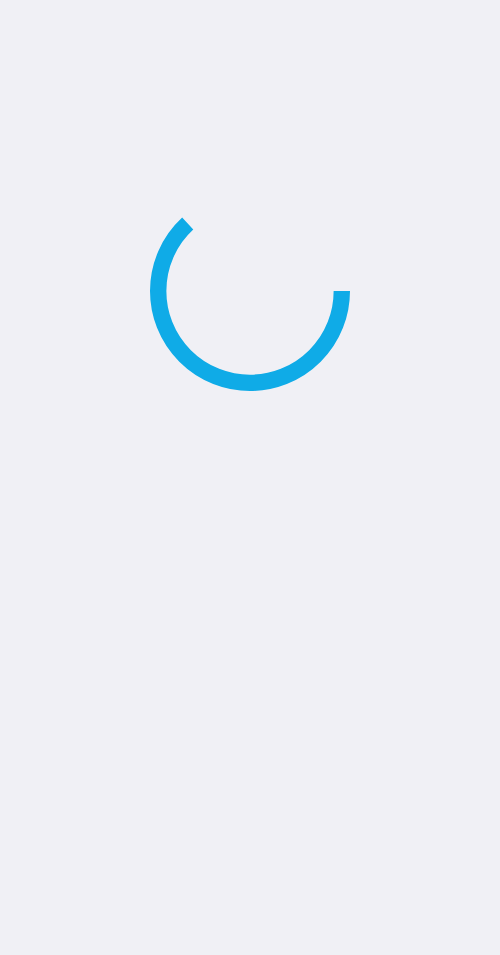 scroll, scrollTop: 0, scrollLeft: 0, axis: both 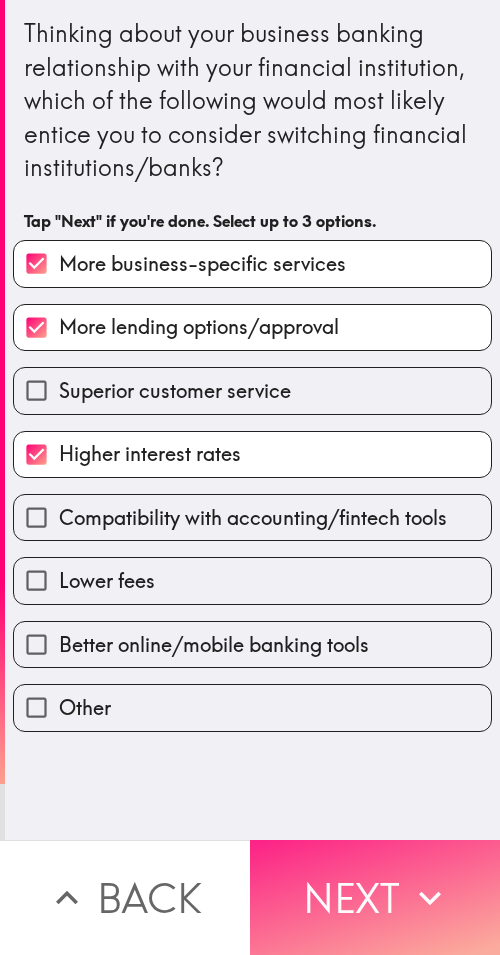 click on "Next" at bounding box center [375, 897] 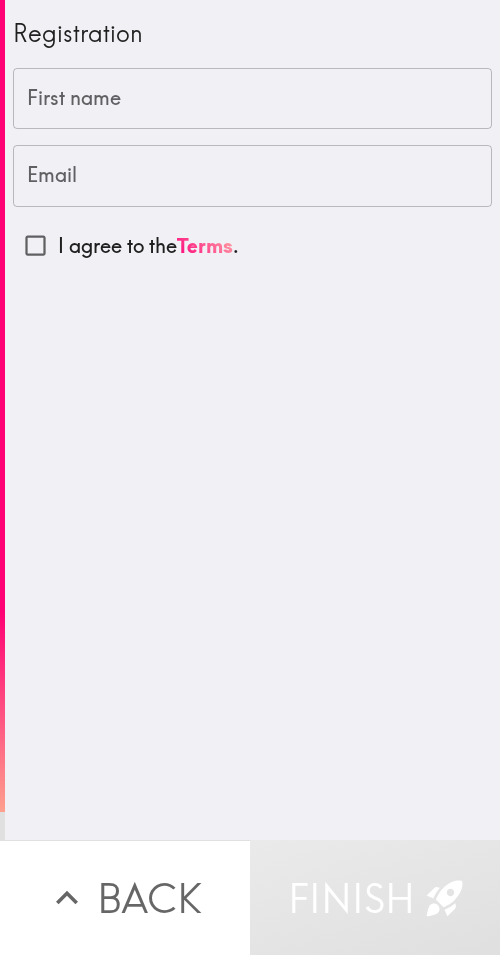 click on "First name" at bounding box center (252, 99) 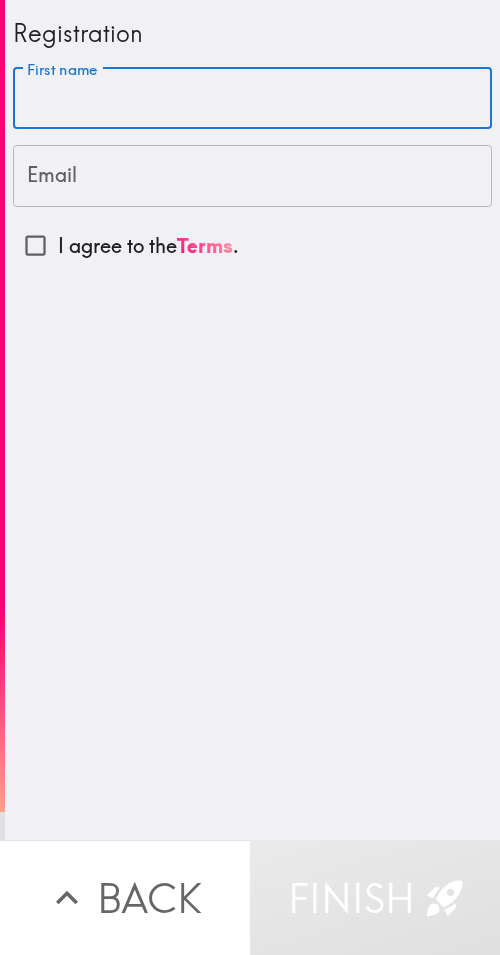 paste on "Joshua" 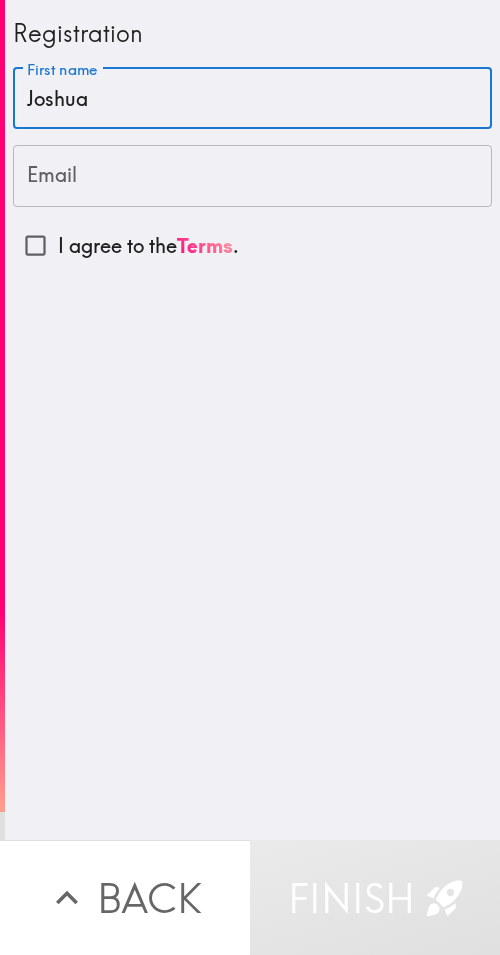 type on "Joshua" 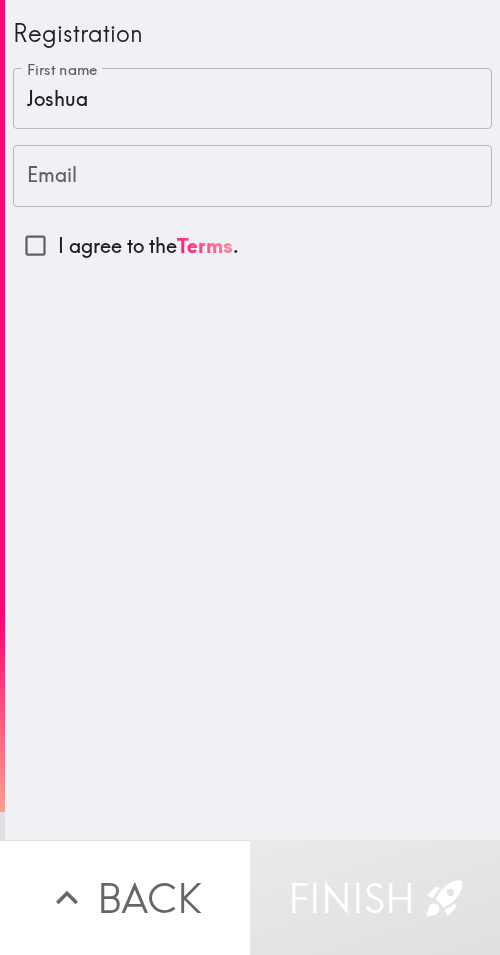 drag, startPoint x: 113, startPoint y: 185, endPoint x: 122, endPoint y: 191, distance: 10.816654 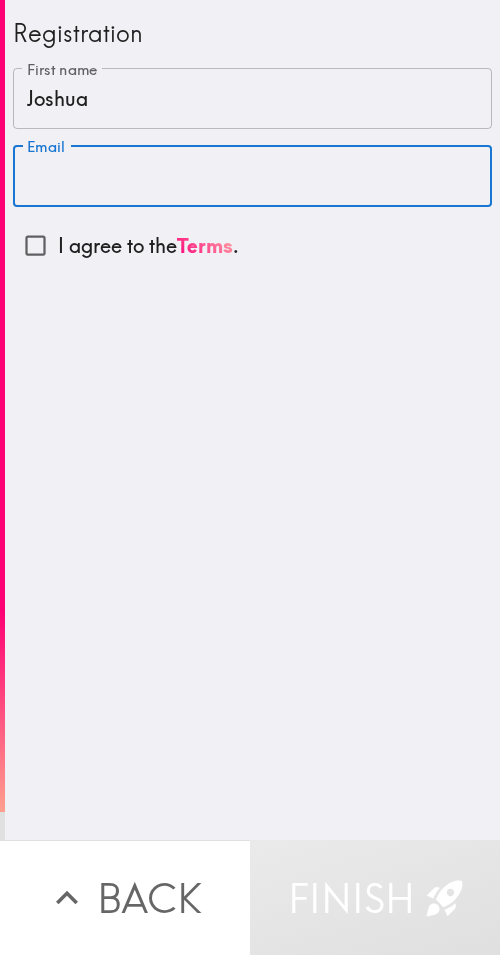 paste on "joshuagonzagon98@gmail.com" 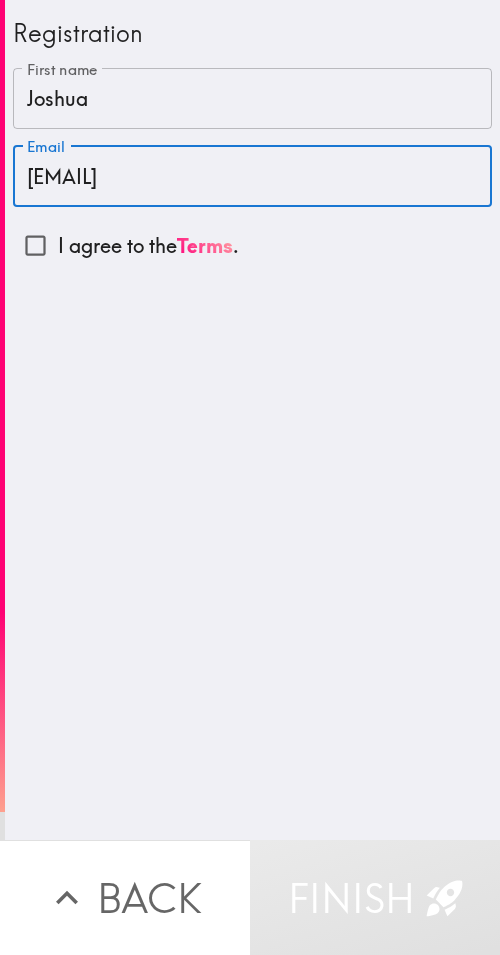 type on "joshuagonzagon98@gmail.com" 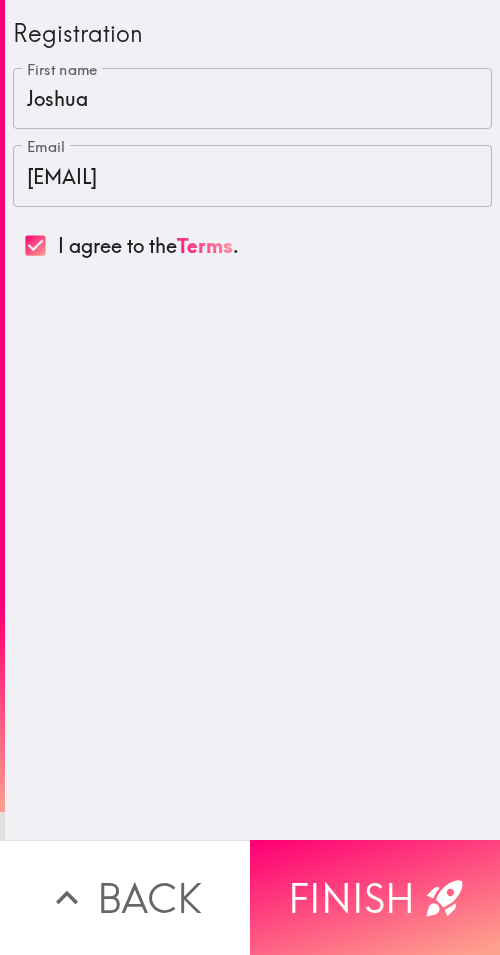 click on "Registration First name Joshua First name Email joshuagonzagon98@gmail.com Email I agree to the  Terms ." at bounding box center (252, 420) 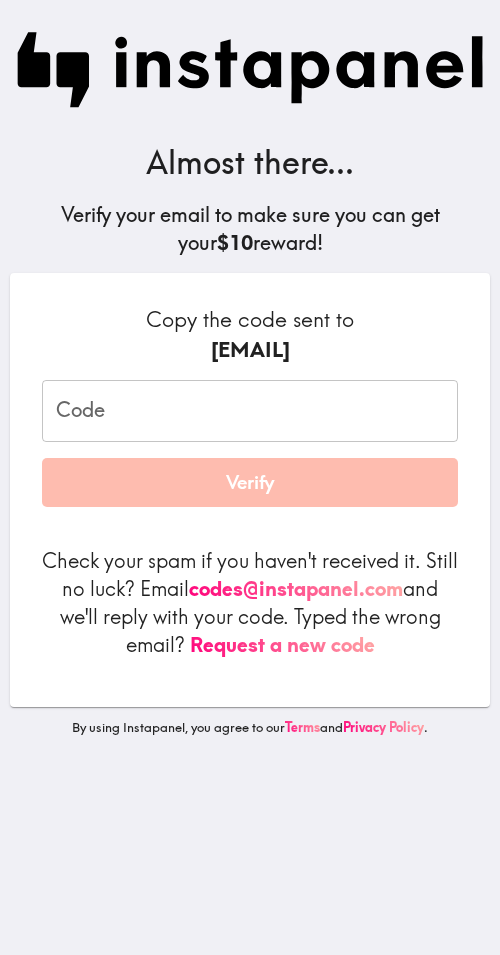 click on "Code" at bounding box center [250, 411] 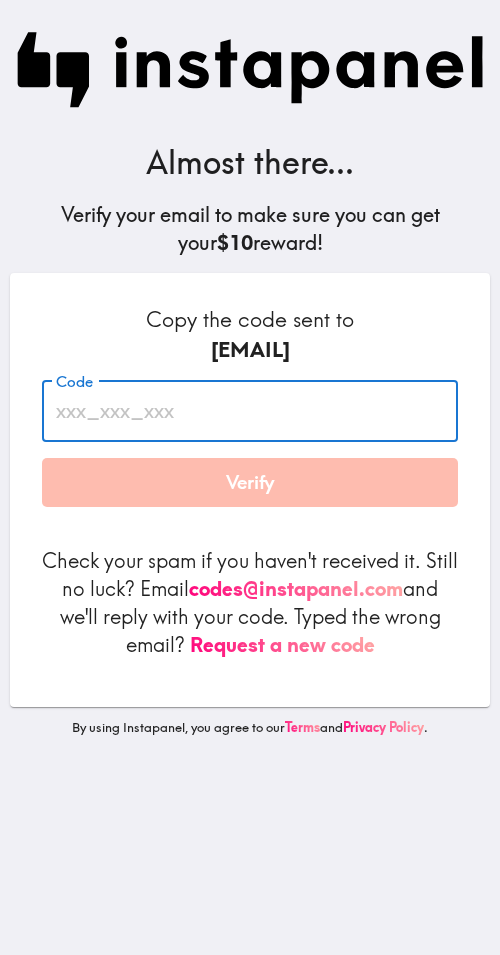 paste on "iBn_u4p_4Rj" 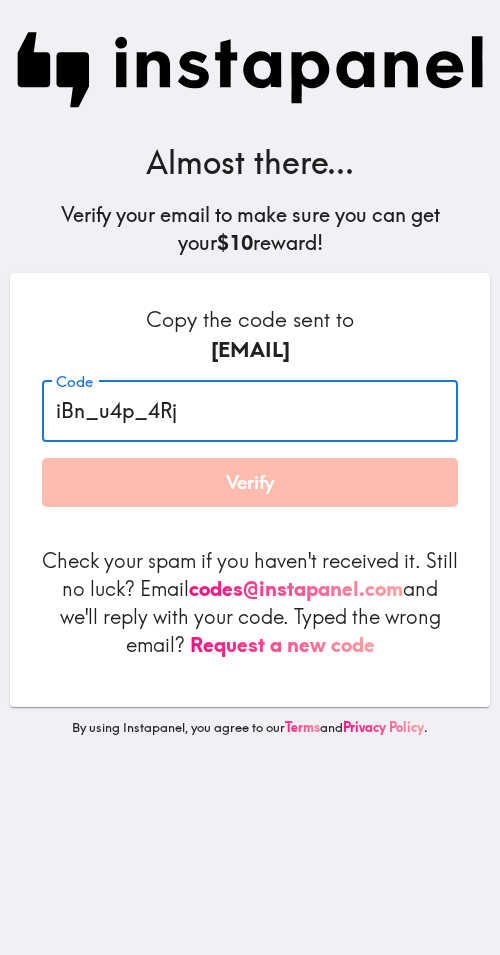 type on "iBn_u4p_4Rj" 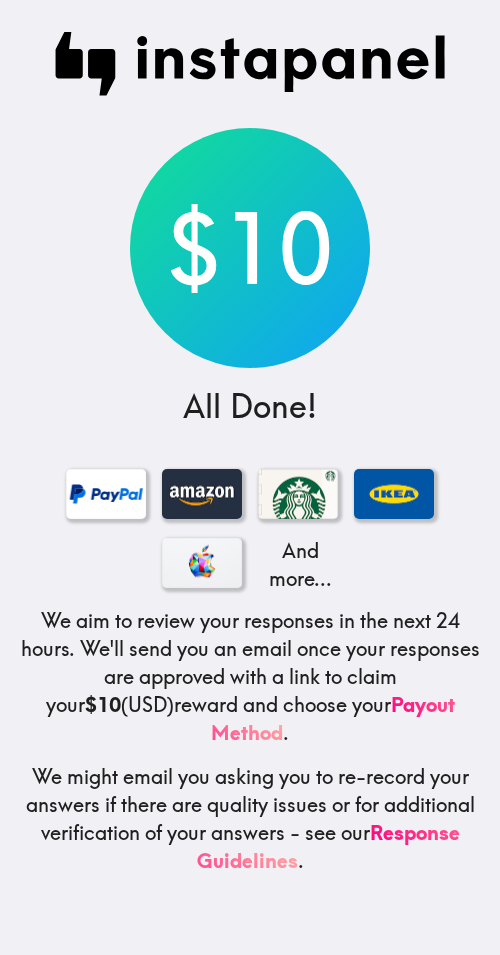 click on "$10 All Done! And more... We aim to review your responses in the next 24 hours.   We'll send you an email once your responses are approved with a link to claim your  $10  (USD)  reward and choose your  Payout Method . We might email you asking you to re-record your answers if there are quality issues or for additional verification of your answers - see our  Response Guidelines ." at bounding box center [250, 477] 